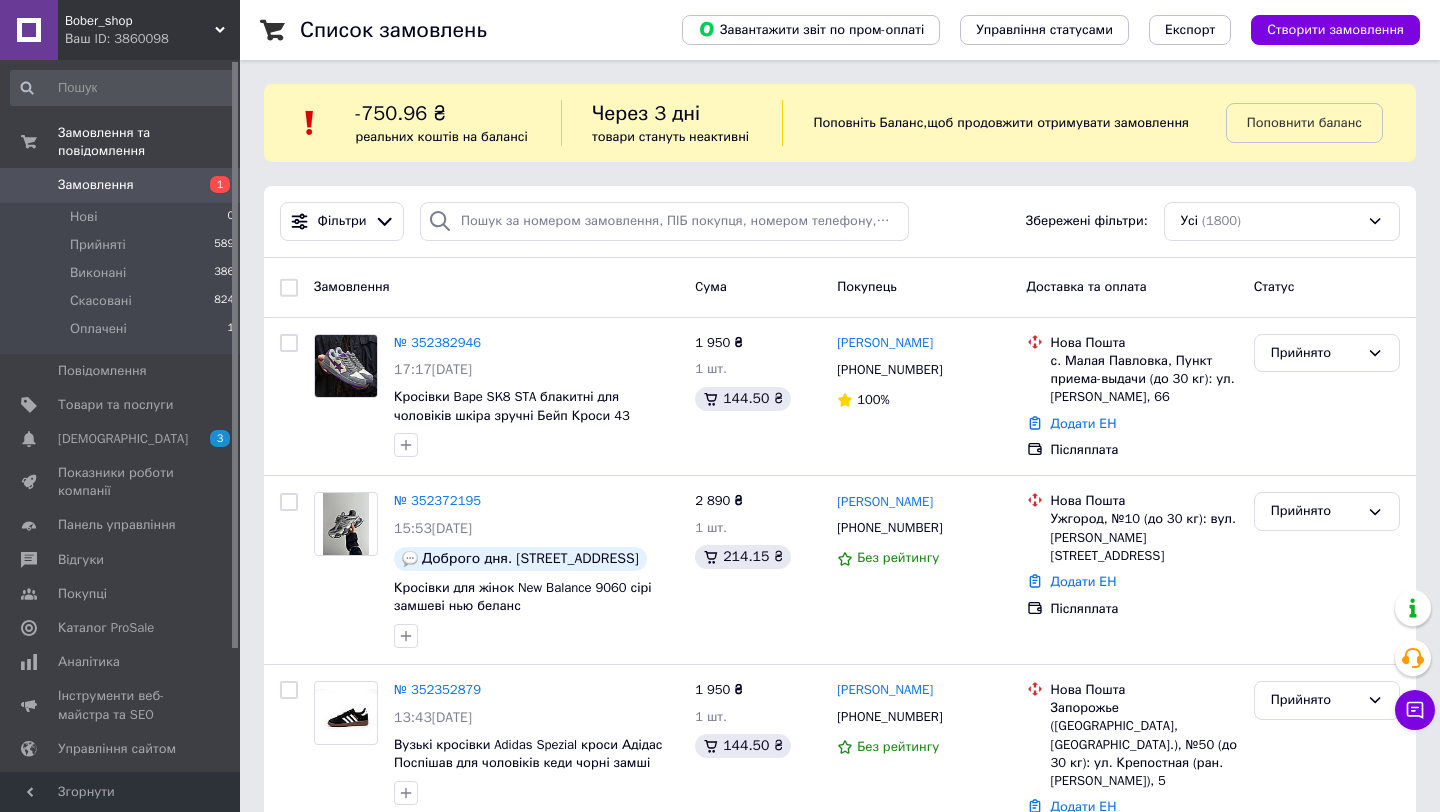 scroll, scrollTop: 0, scrollLeft: 0, axis: both 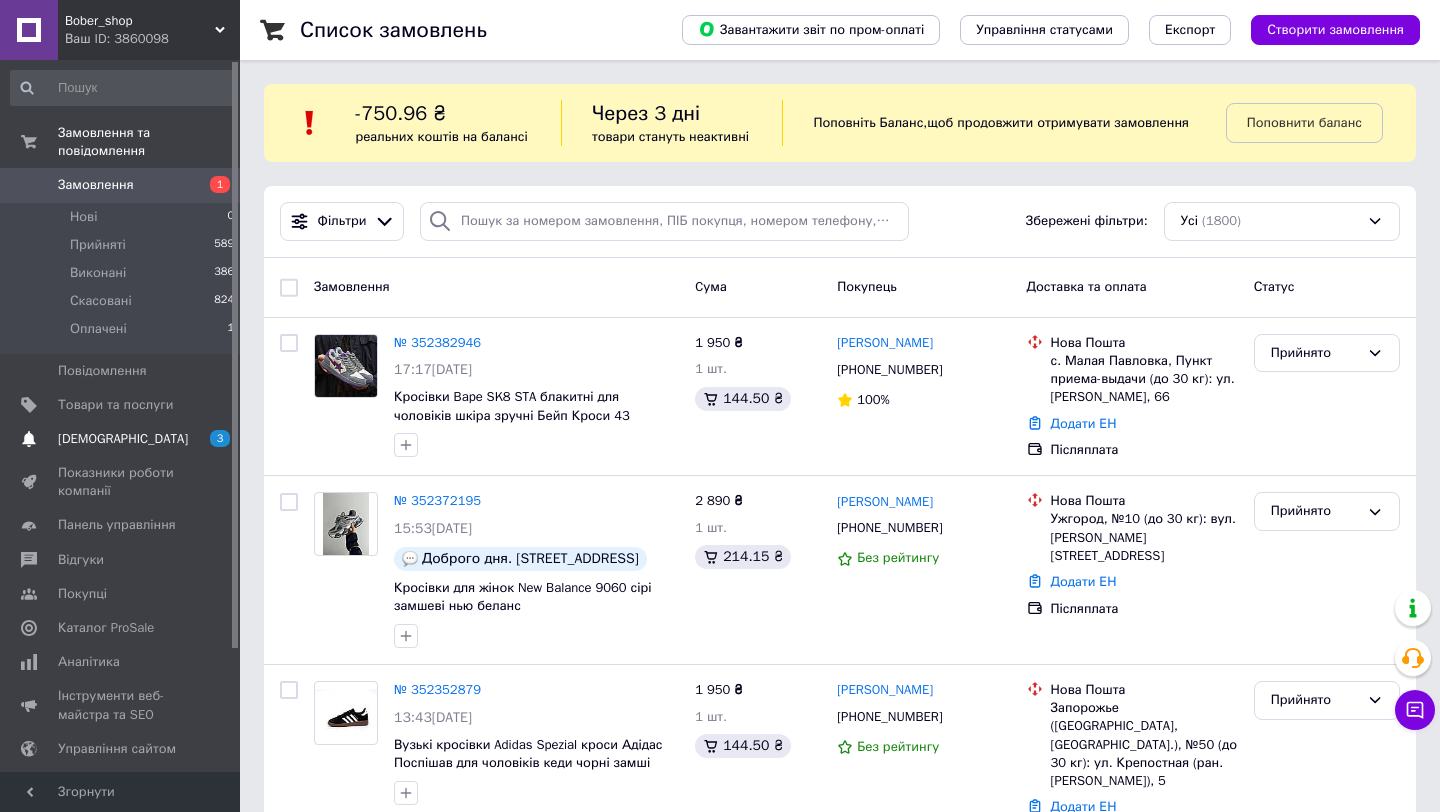 click on "[DEMOGRAPHIC_DATA]" at bounding box center [123, 439] 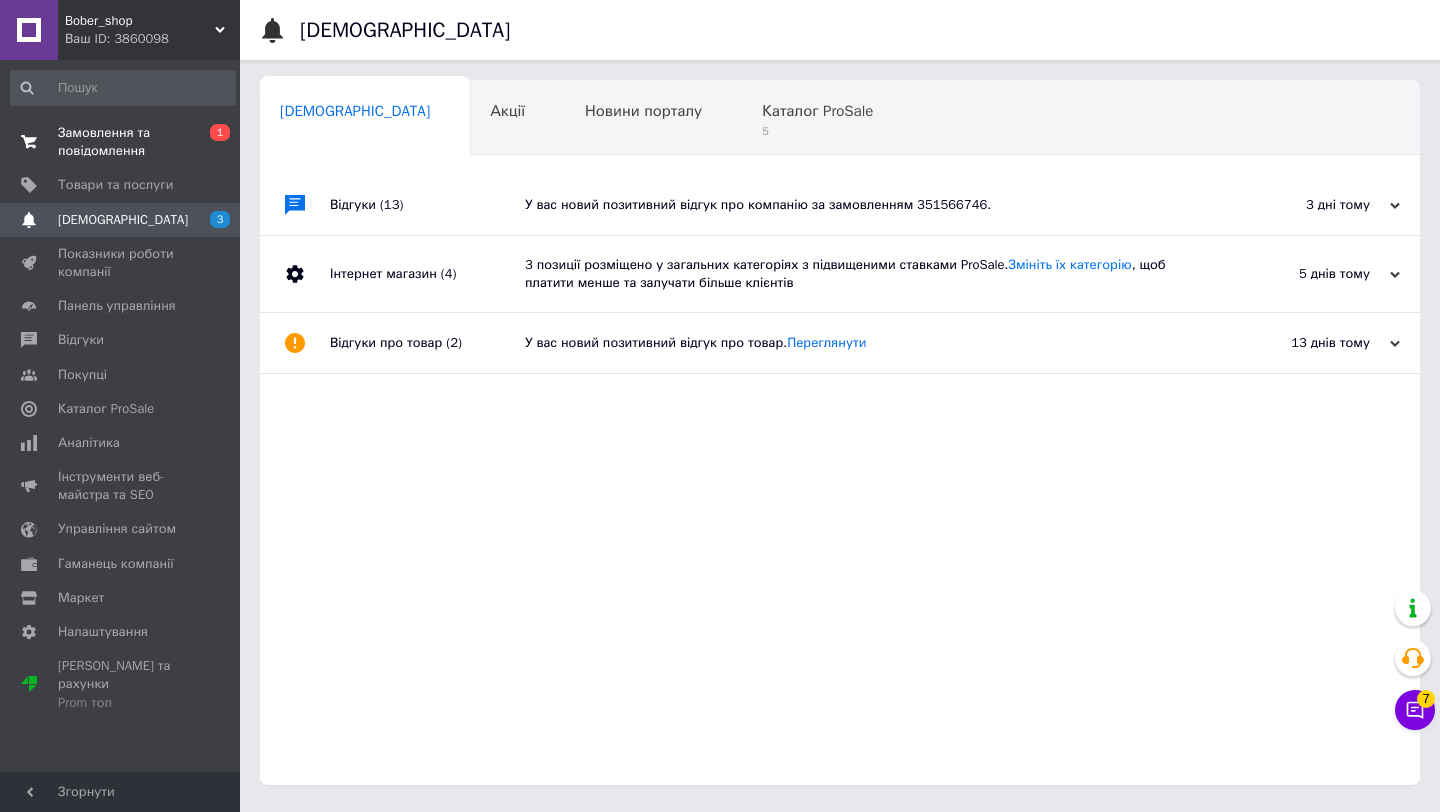click on "Замовлення та повідомлення" at bounding box center (121, 142) 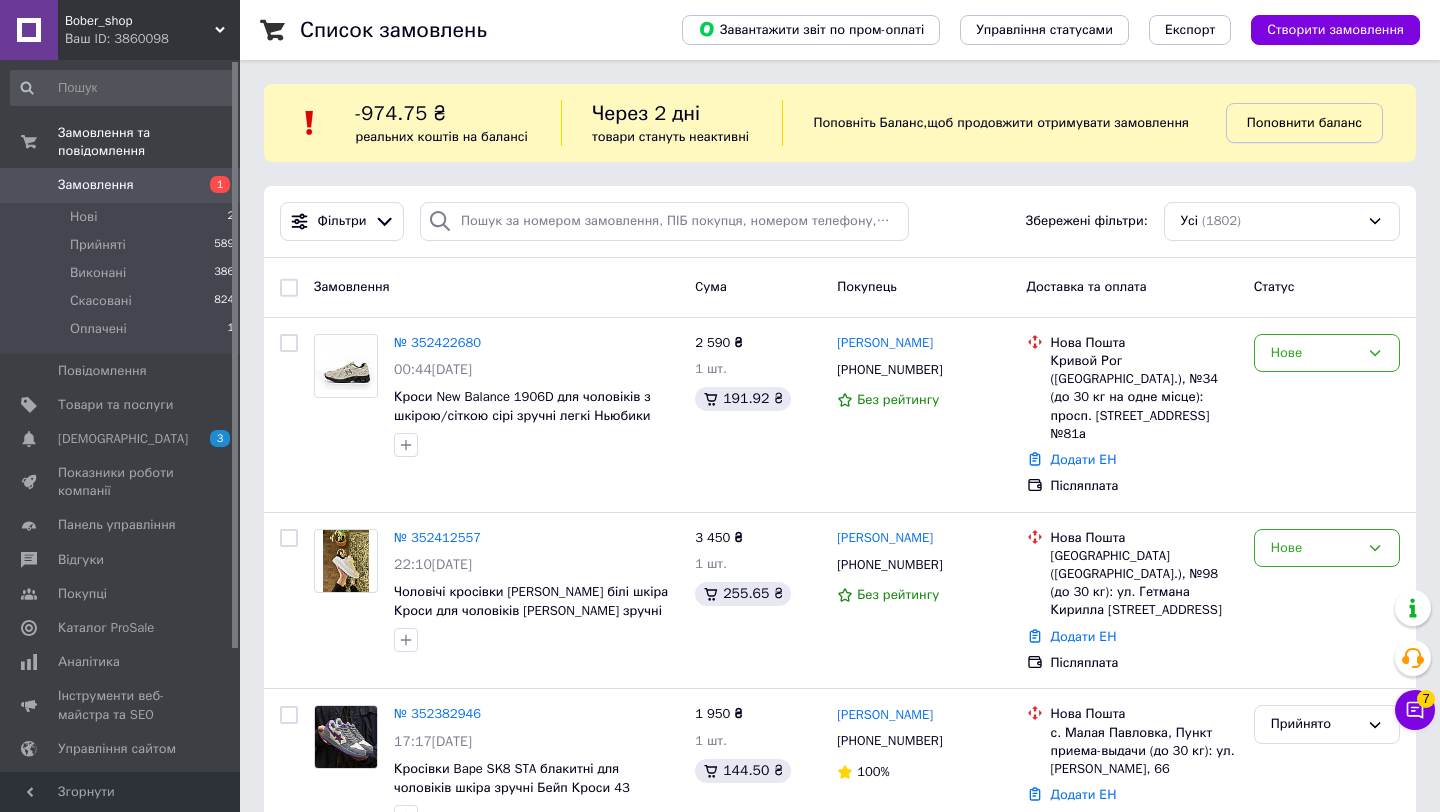 click on "Поповнити баланс" at bounding box center (1304, 122) 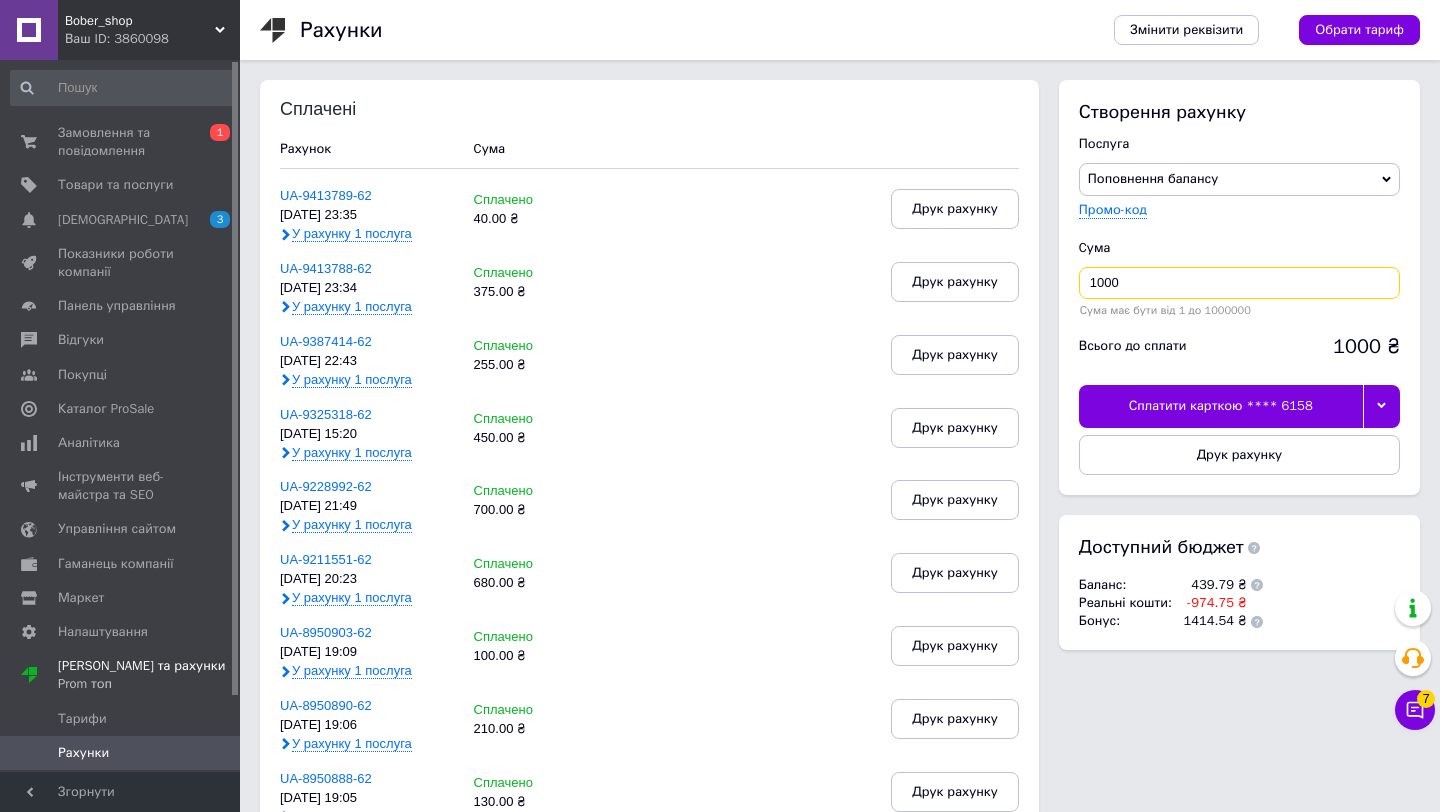 click on "1000" at bounding box center [1239, 283] 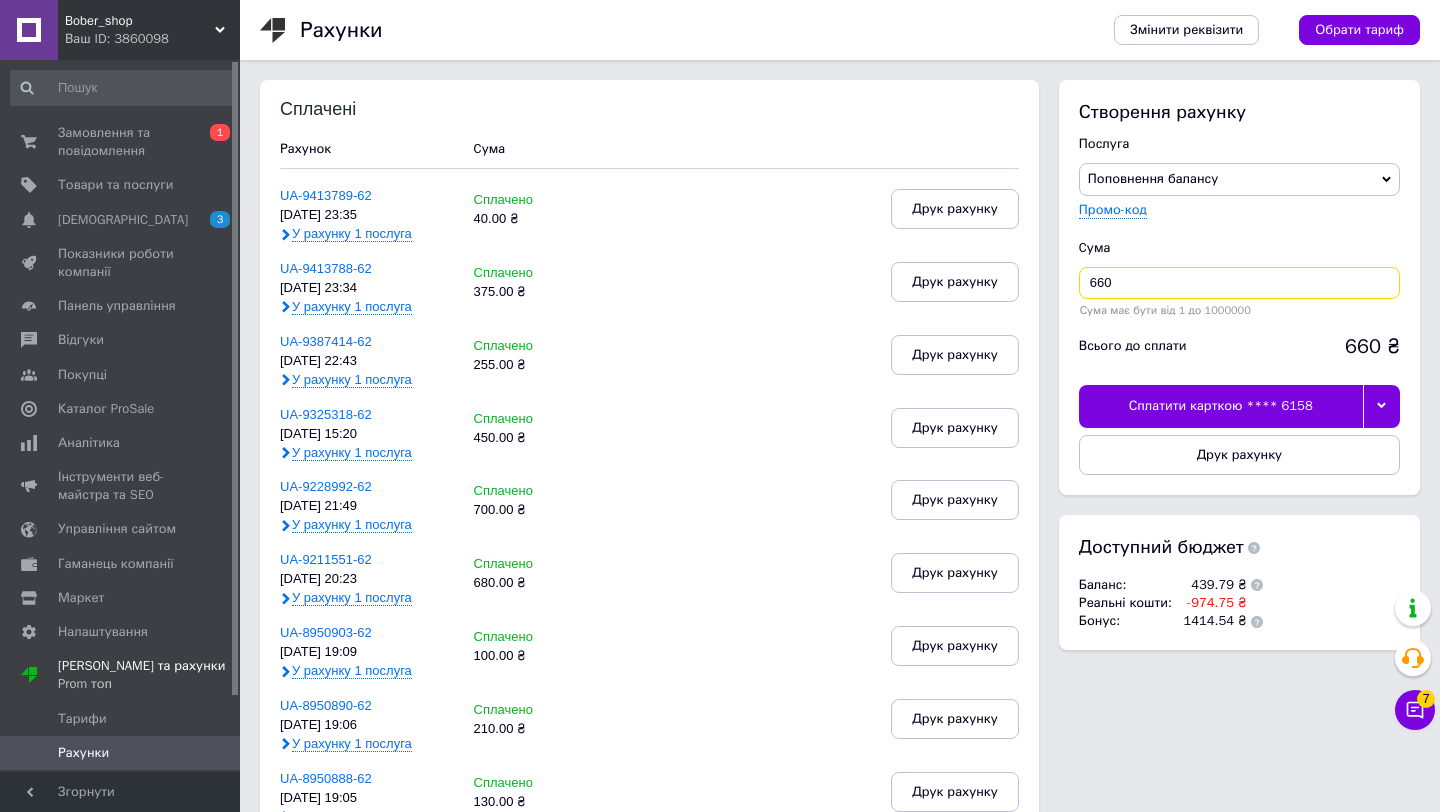 type on "660" 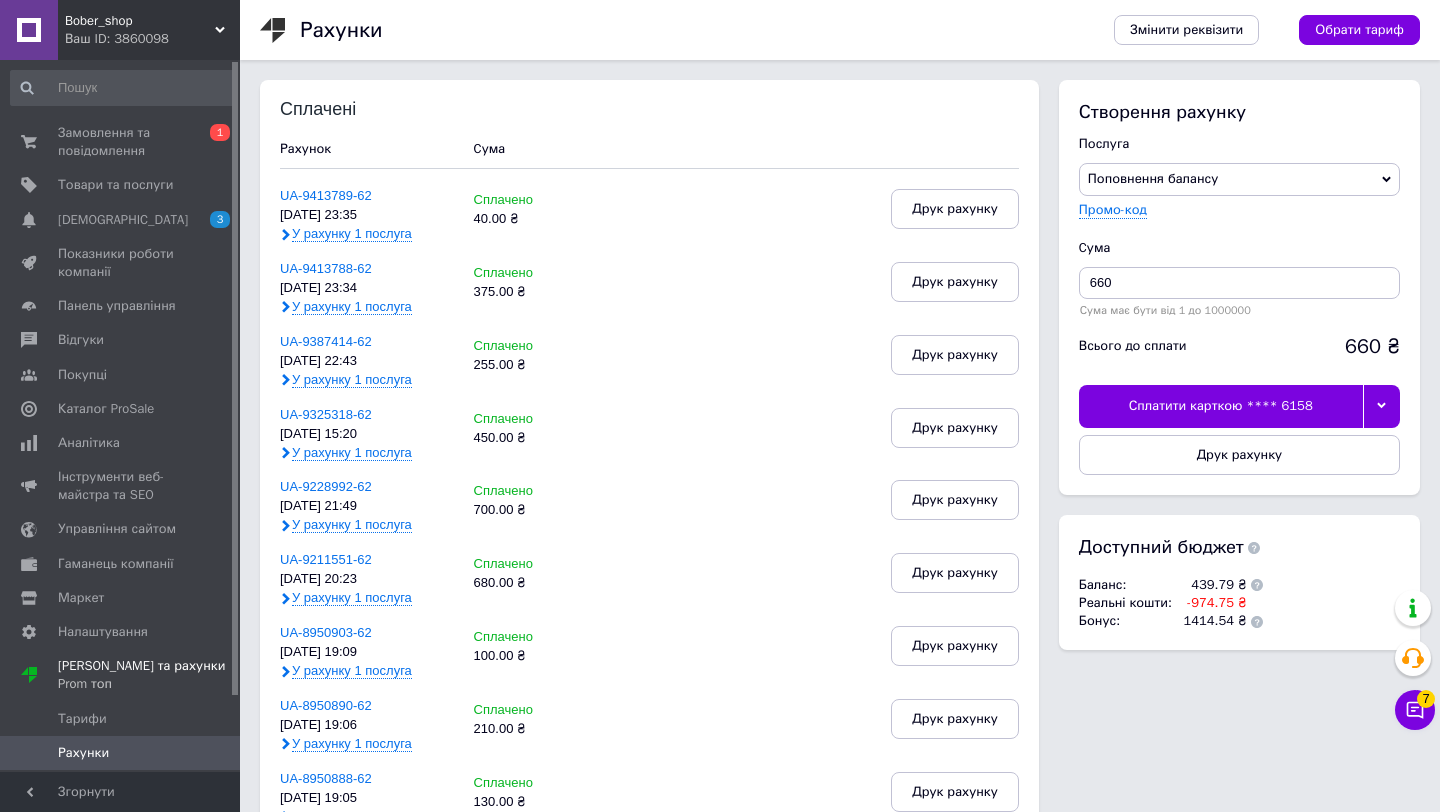 click at bounding box center [1381, 406] 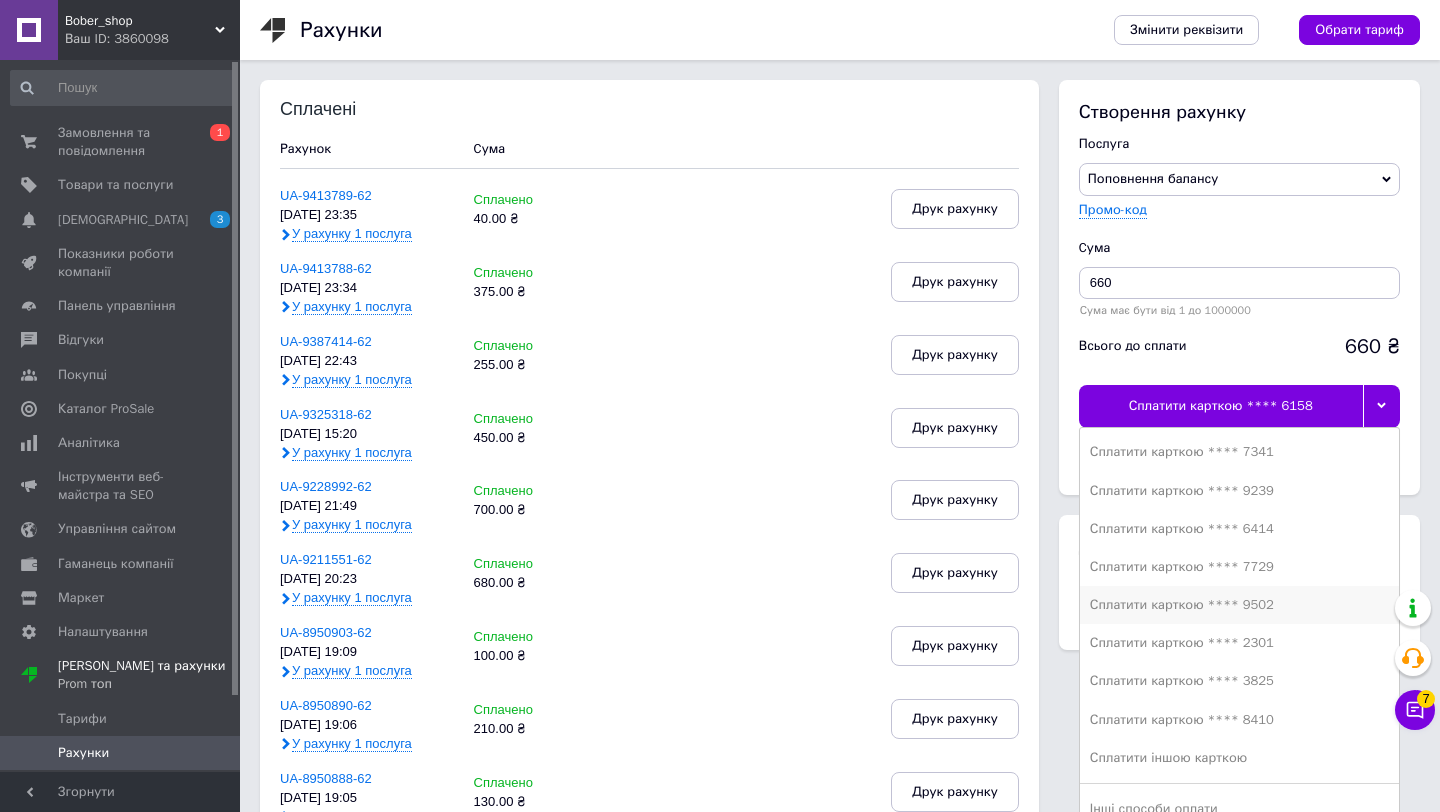 click on "Сплатити карткою  **** 9502" at bounding box center [1239, 605] 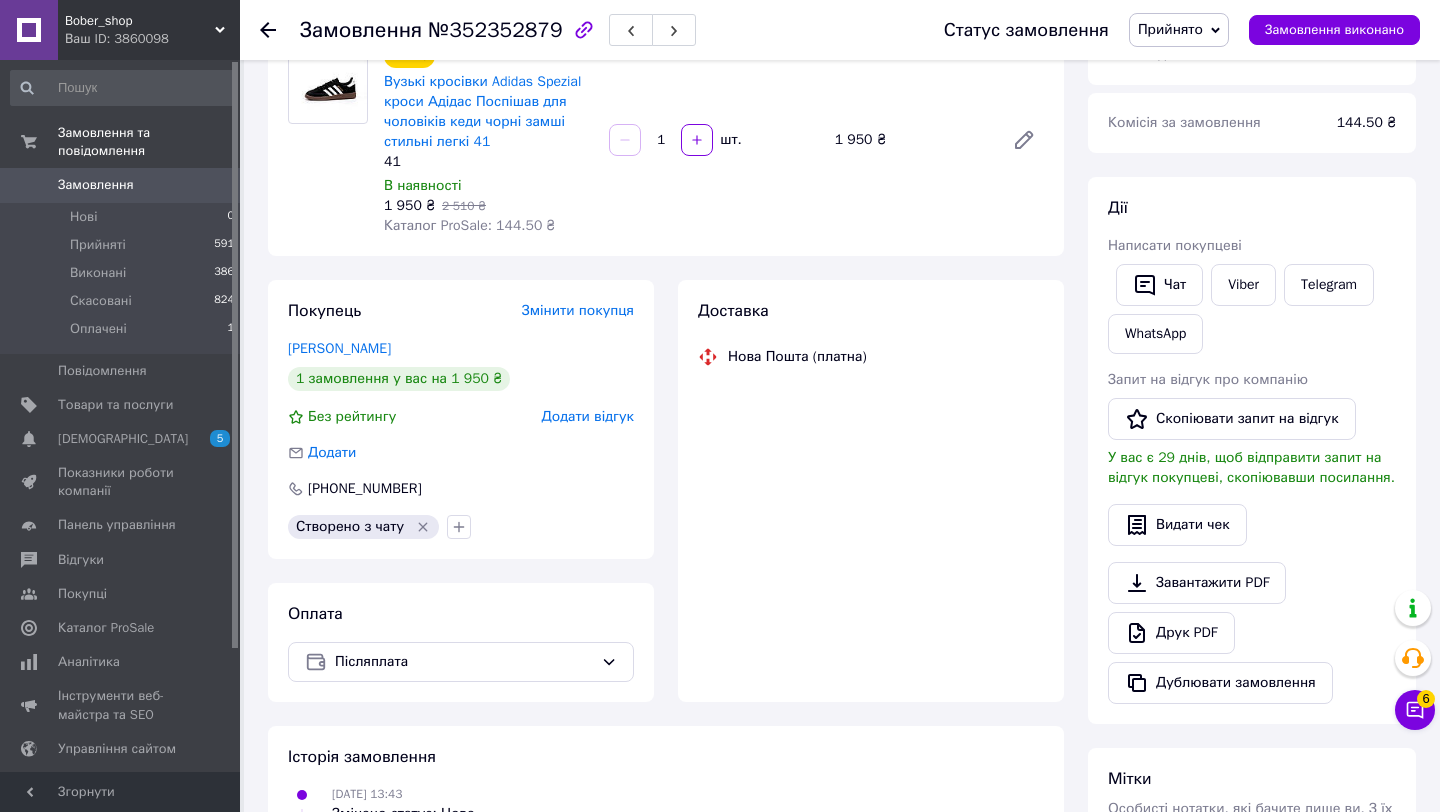 scroll, scrollTop: 224, scrollLeft: 0, axis: vertical 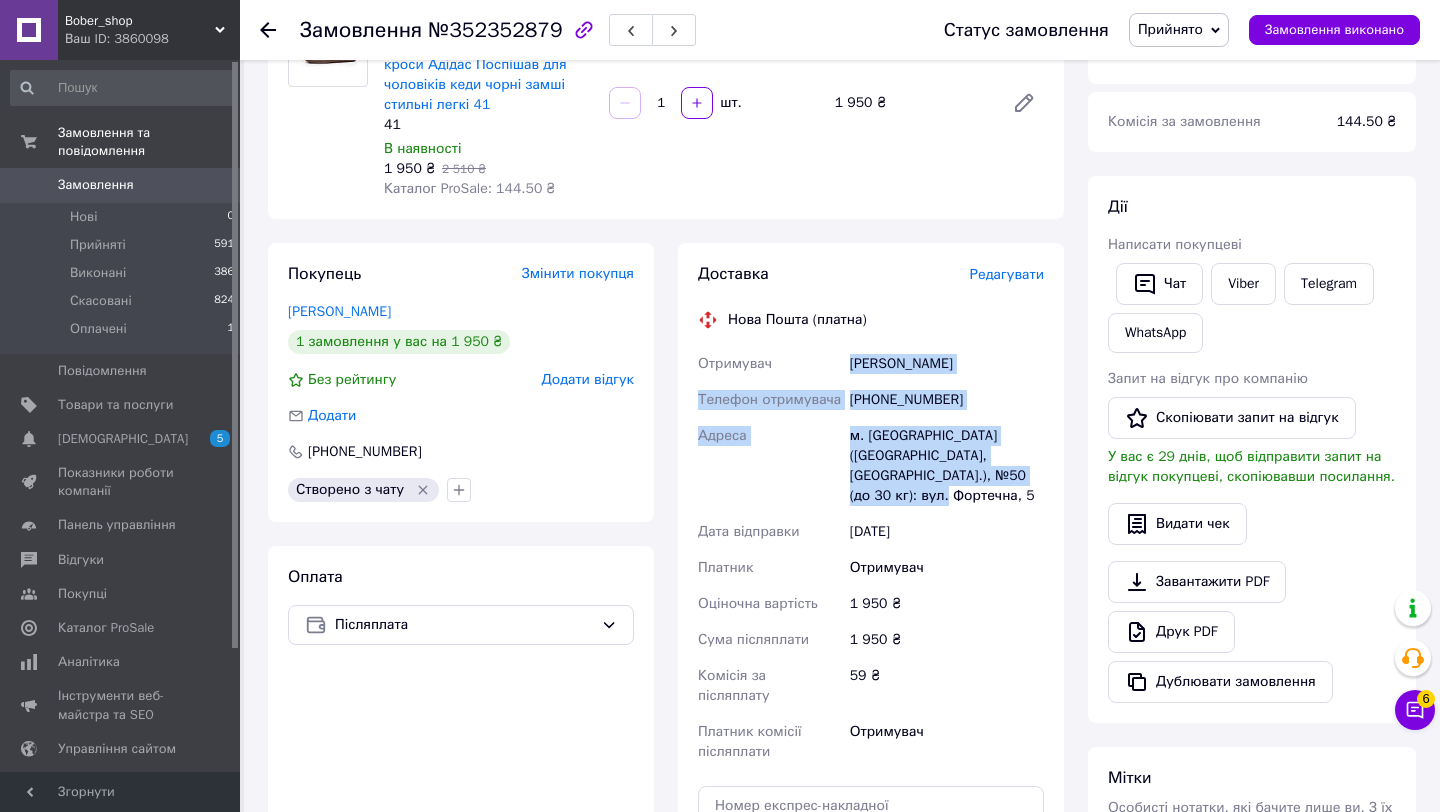 drag, startPoint x: 847, startPoint y: 365, endPoint x: 996, endPoint y: 490, distance: 194.48907 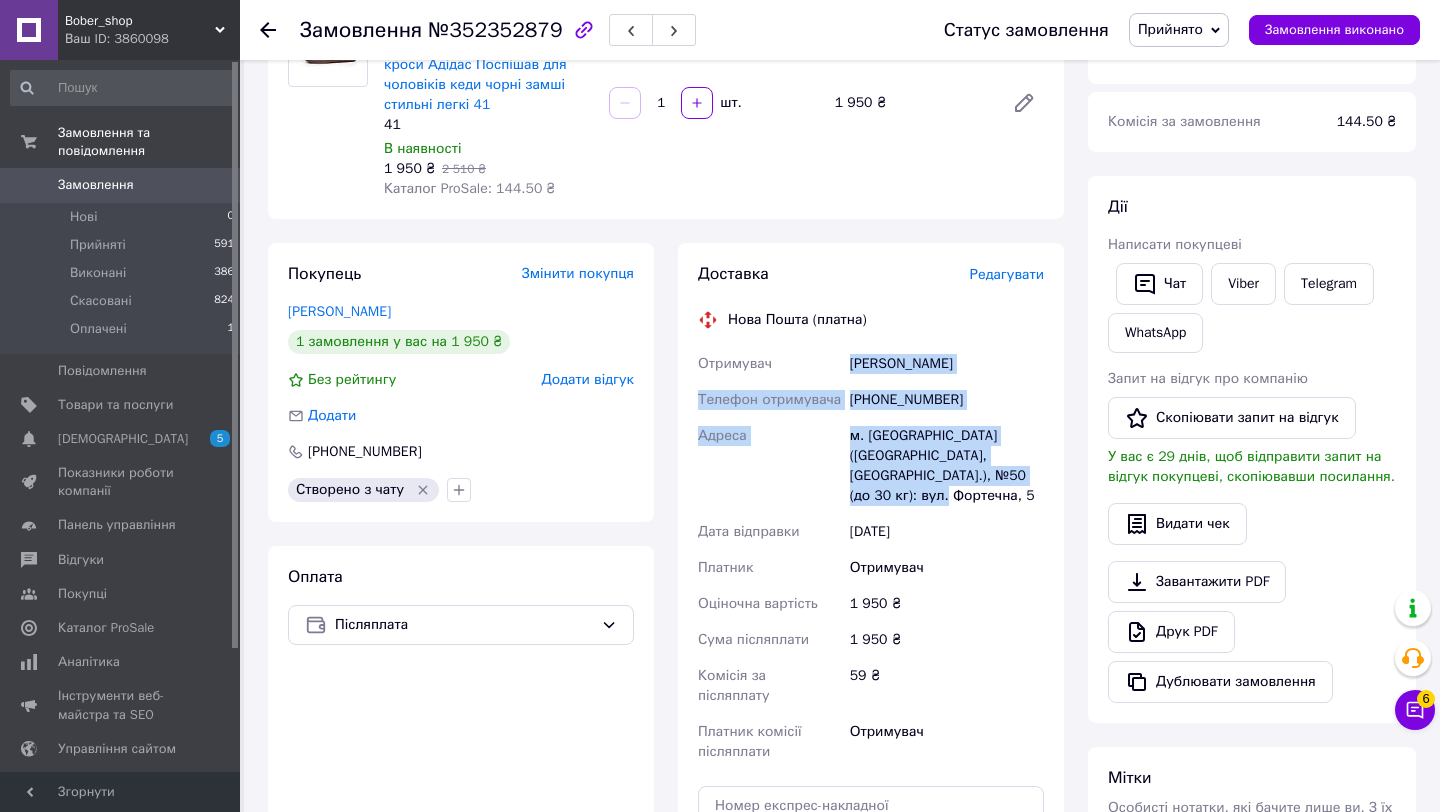 click on "Отримувач [PERSON_NAME] Телефон отримувача [PHONE_NUMBER] Адреса м. [GEOGRAPHIC_DATA] ([GEOGRAPHIC_DATA], [GEOGRAPHIC_DATA].), №50 (до 30 кг): вул. Фортечна, 5 Дата відправки [DATE] Платник Отримувач Оціночна вартість 1 950 ₴ Сума післяплати 1 950 ₴ Комісія за післяплату 59 ₴ Платник комісії післяплати Отримувач" at bounding box center [871, 558] 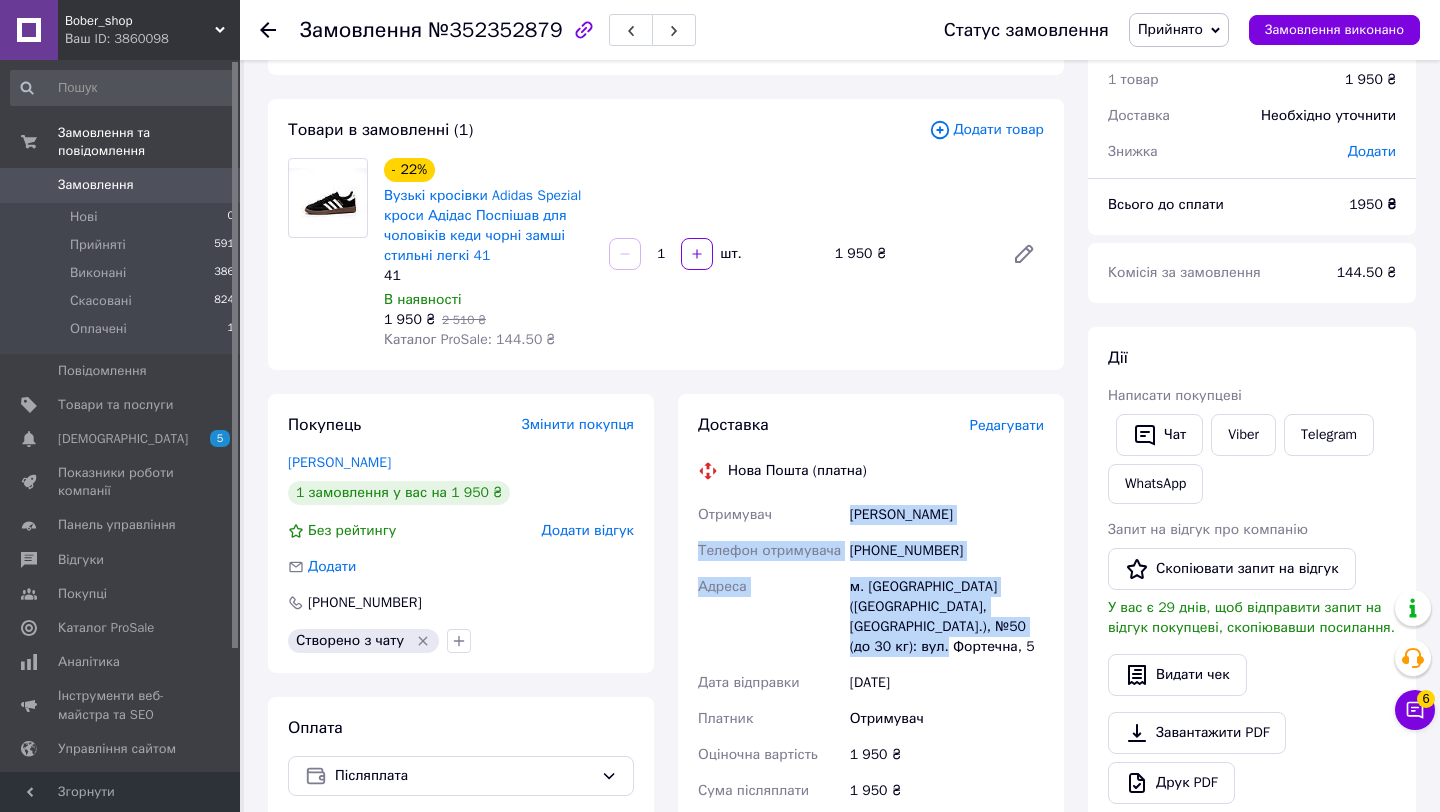 scroll, scrollTop: 18, scrollLeft: 0, axis: vertical 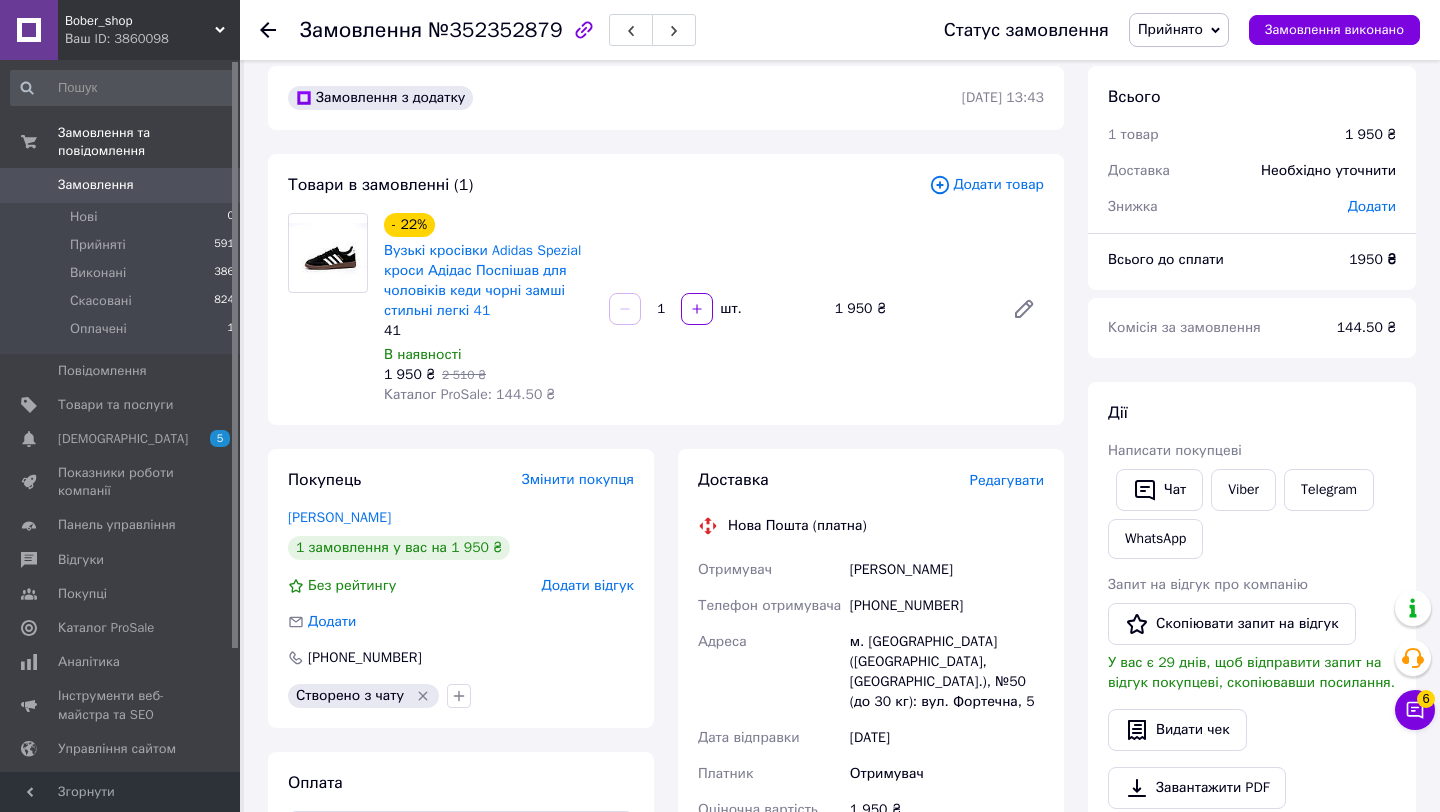 click on "Чат" at bounding box center (1159, 490) 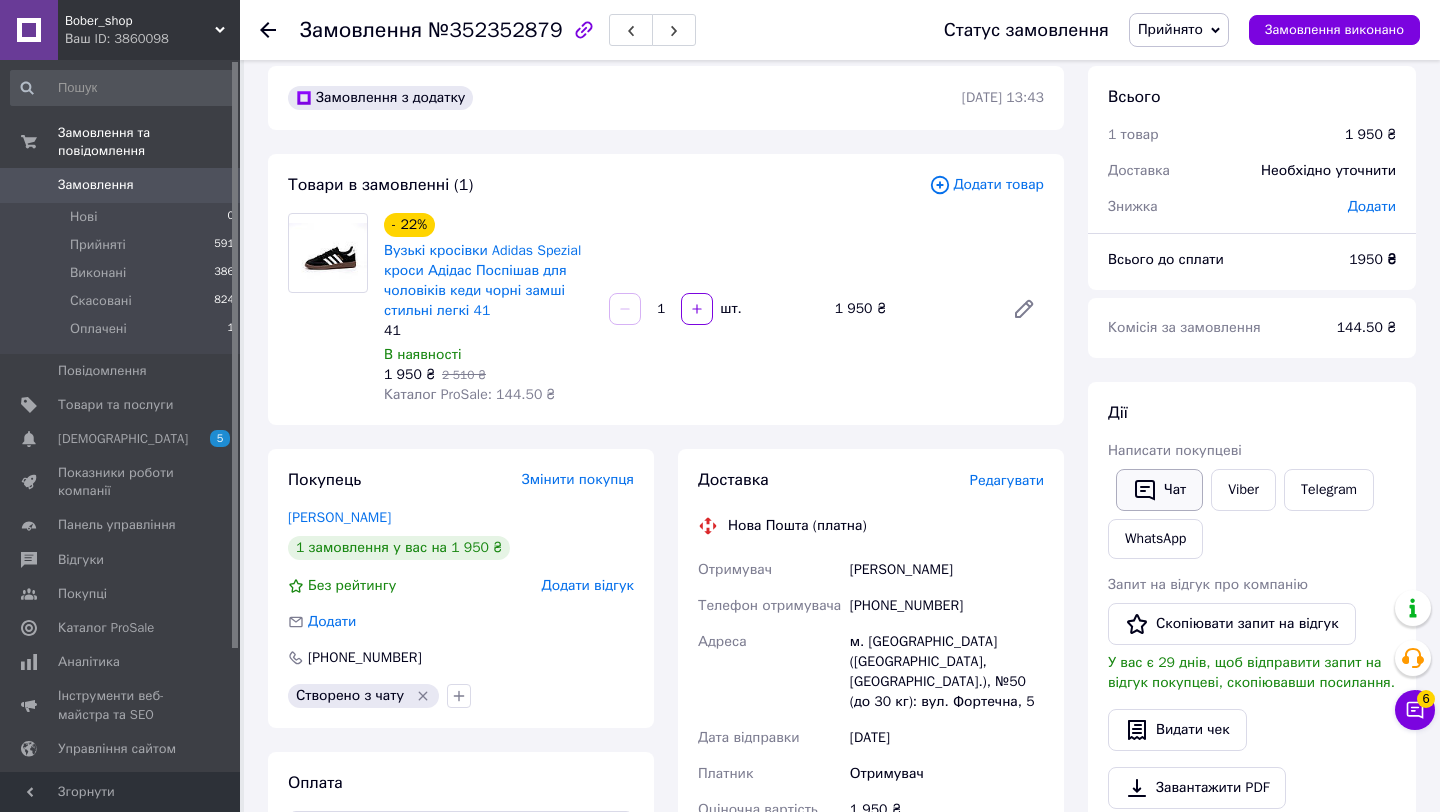 click on "Чат" at bounding box center (1159, 490) 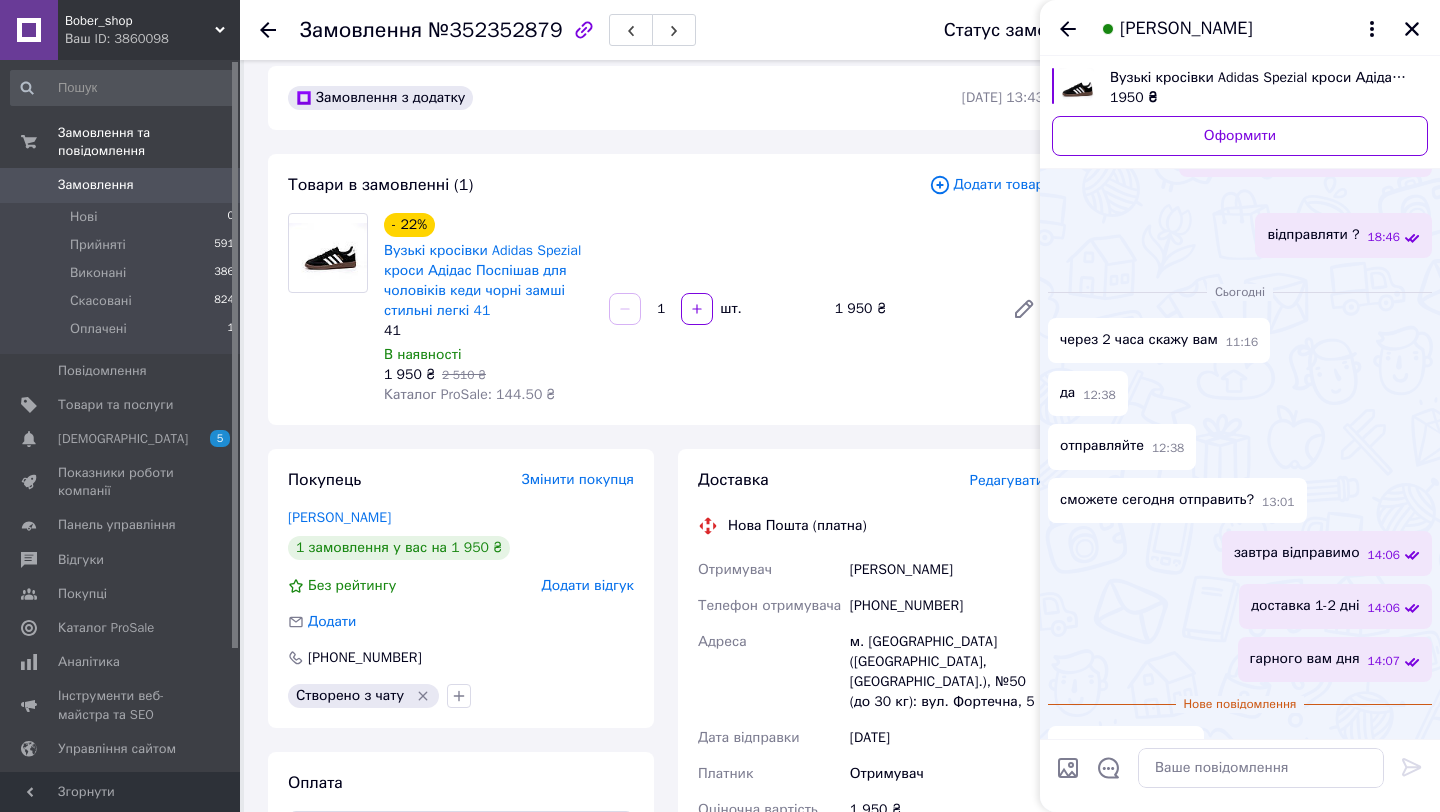 scroll, scrollTop: 1070, scrollLeft: 0, axis: vertical 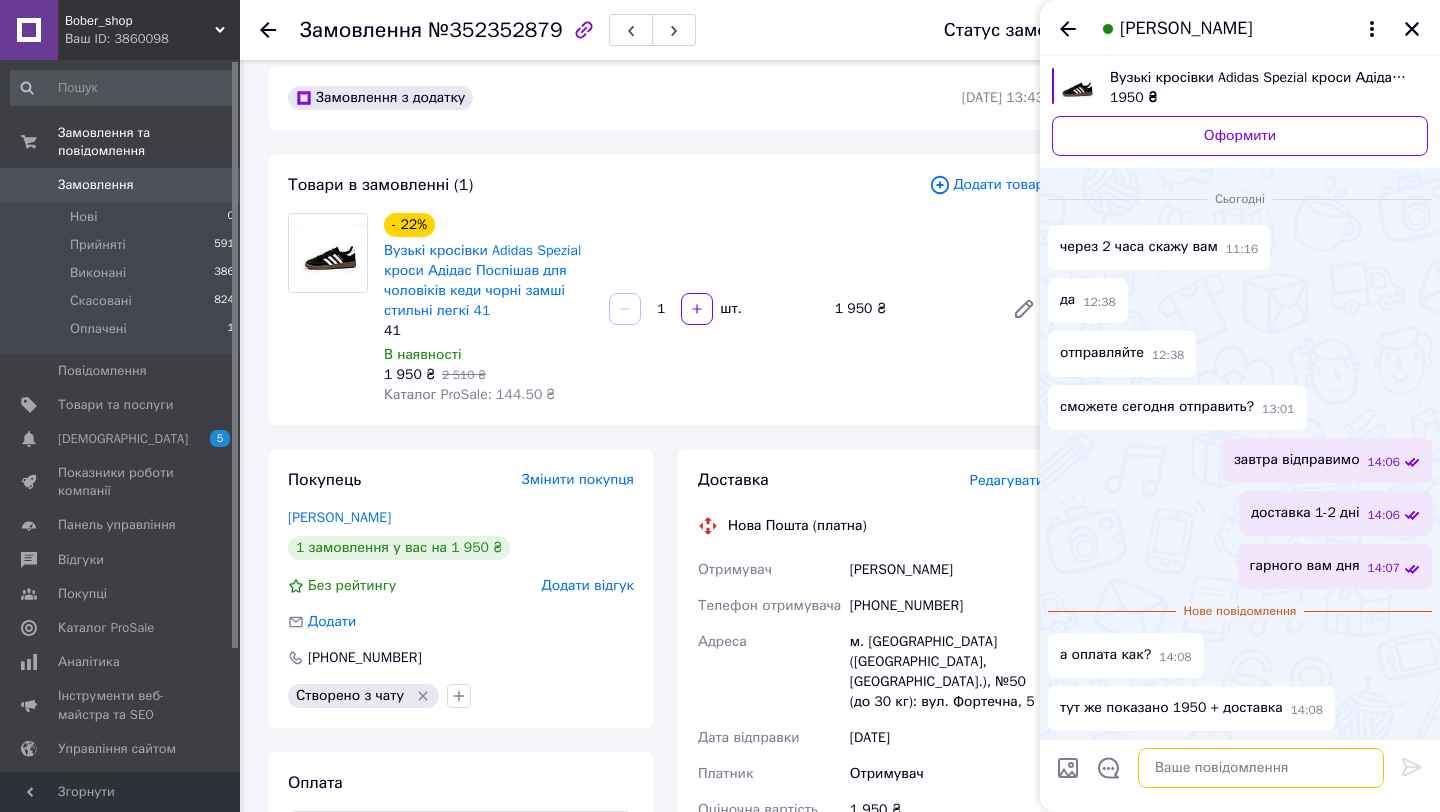 click at bounding box center [1261, 768] 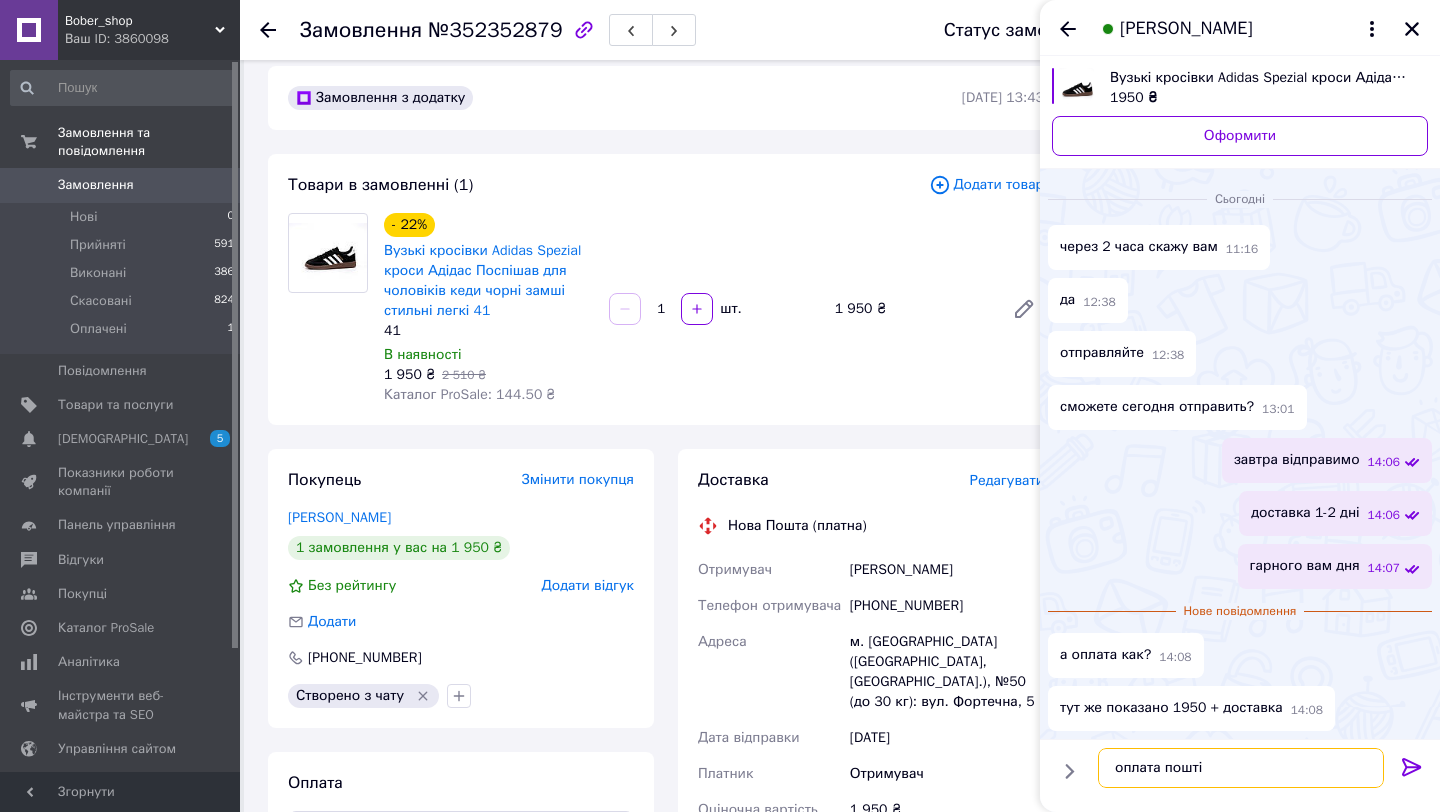 type on "оплата пошті" 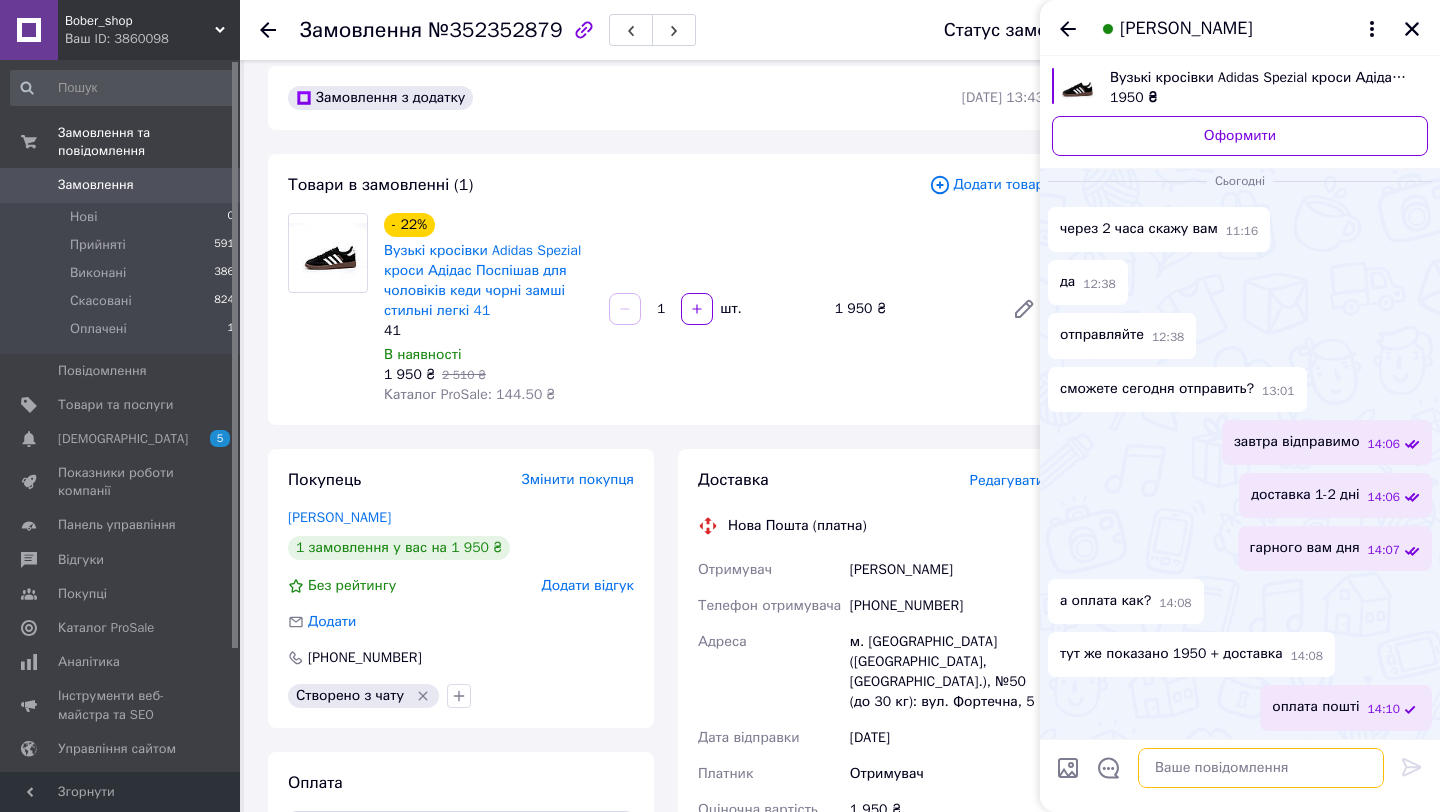 scroll, scrollTop: 1088, scrollLeft: 0, axis: vertical 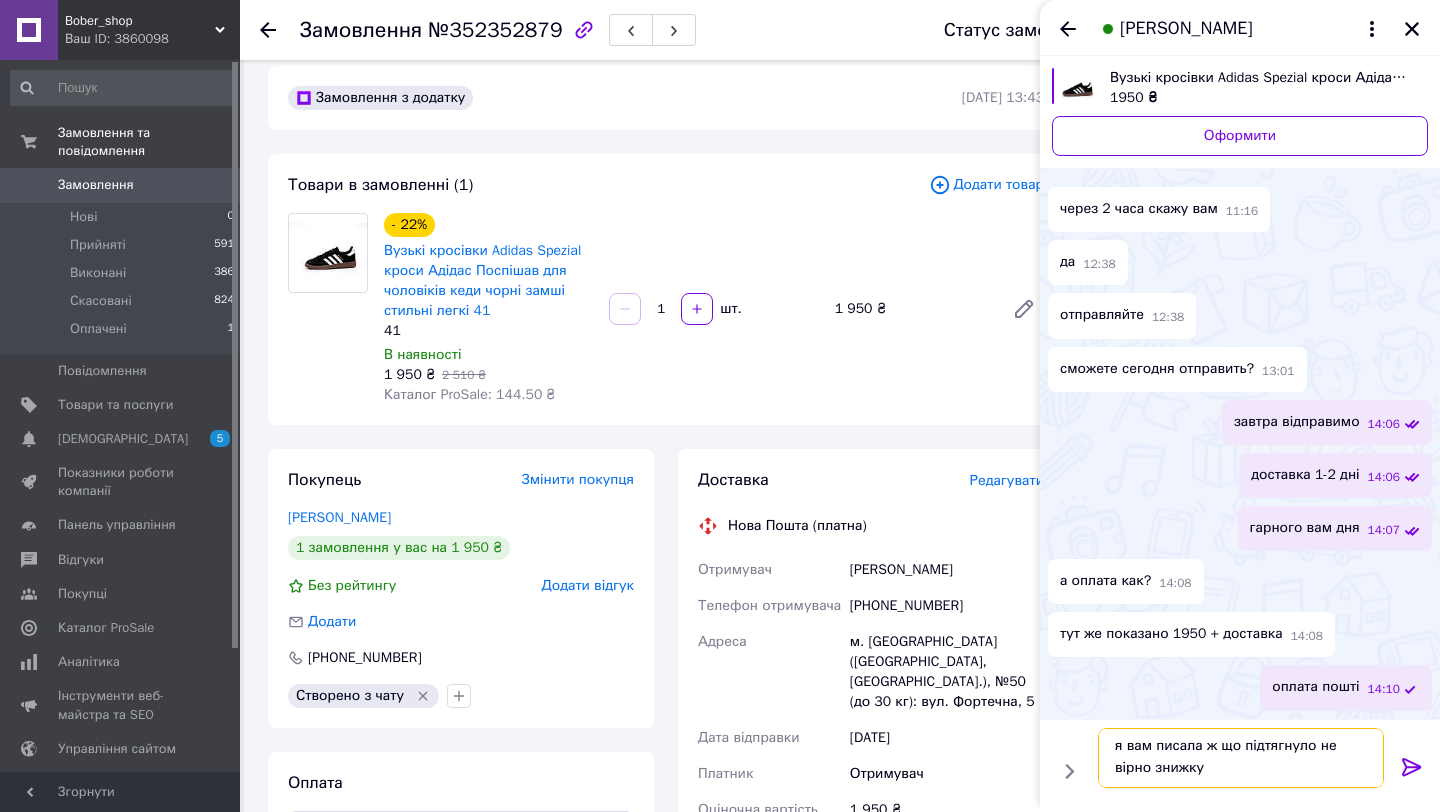 type on "я вам писала ж що підтягнуло не вірно знижку" 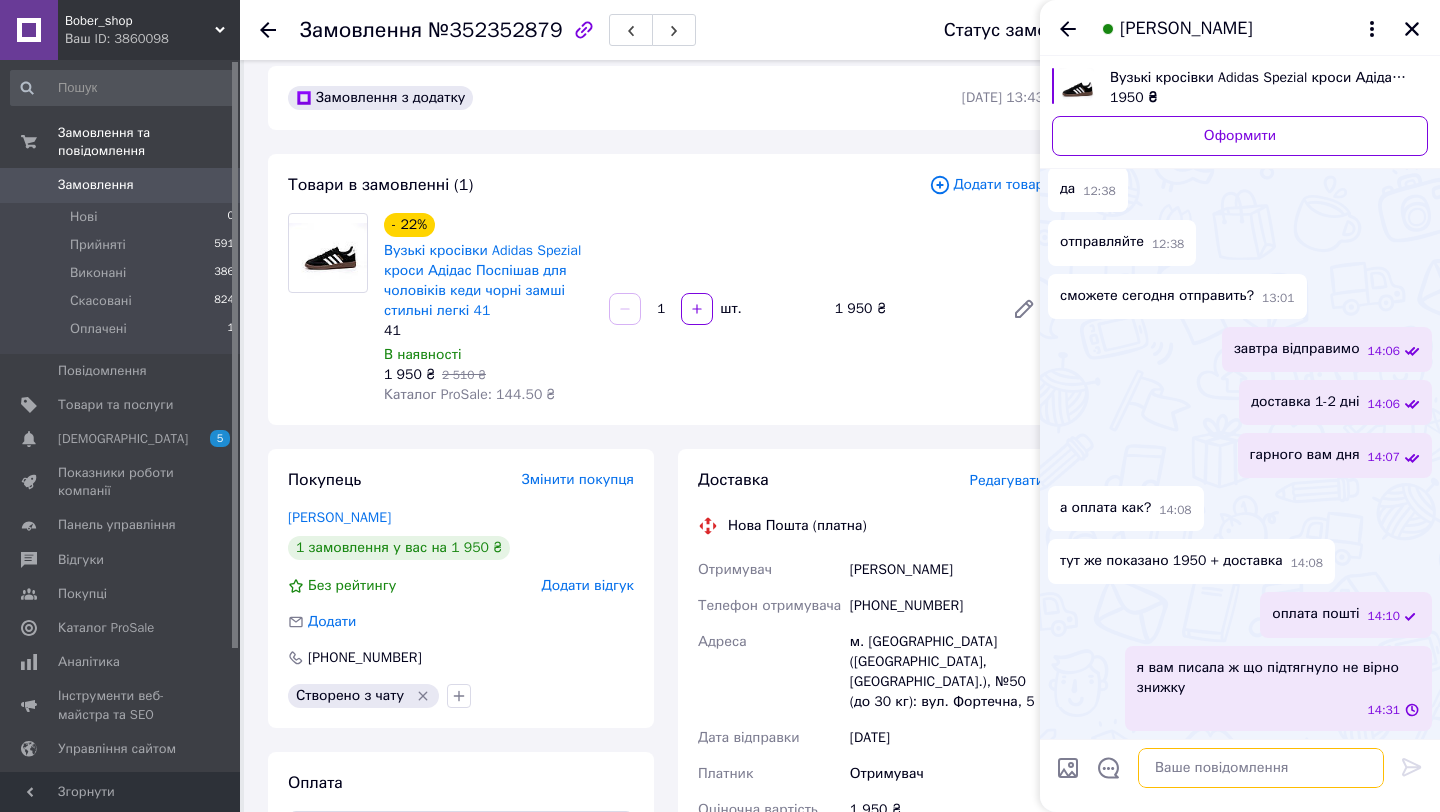 scroll, scrollTop: 0, scrollLeft: 0, axis: both 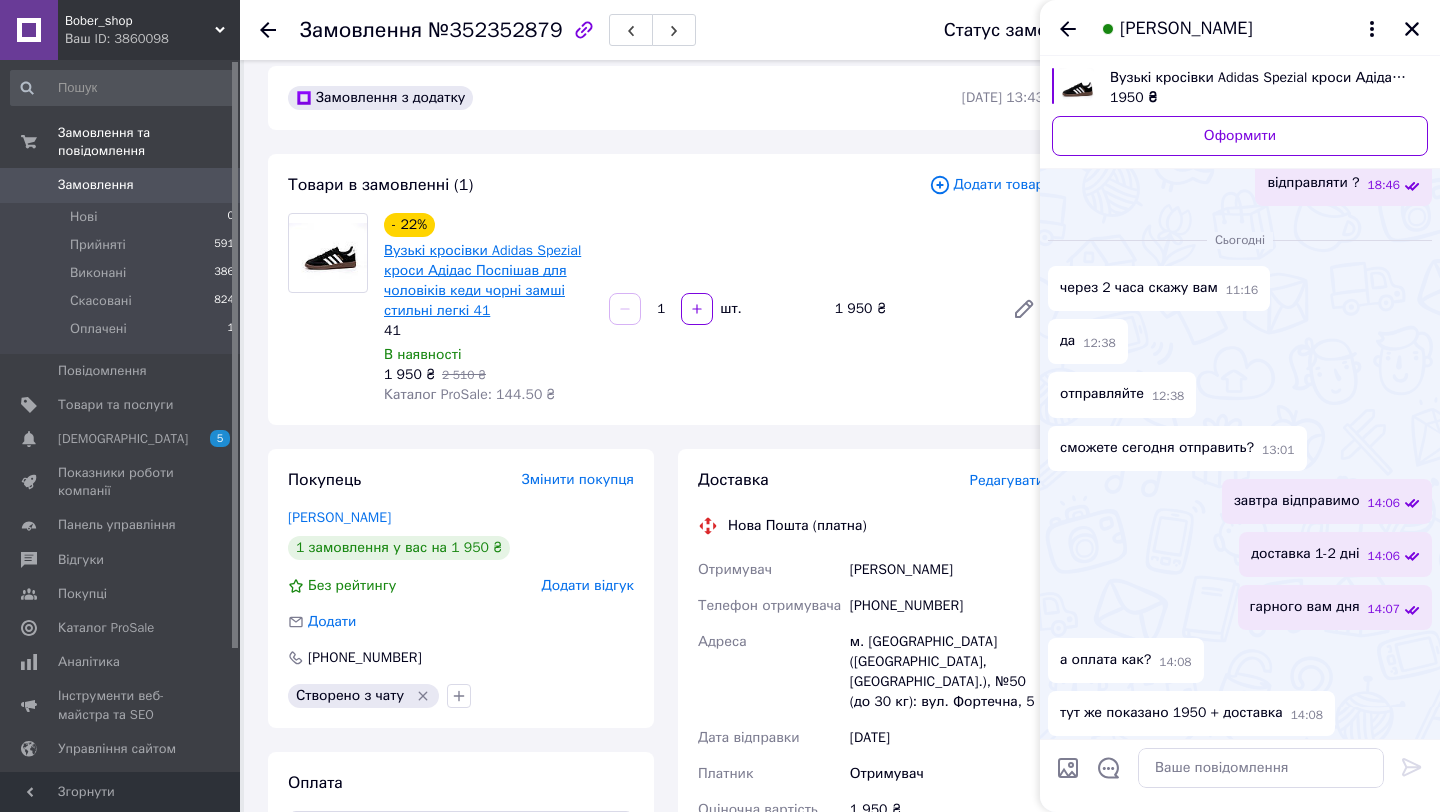 click on "Вузькі кросівки Adidas Spezial кроси Адідас Поспішав для чоловіків кеди чорні замші стильні легкі 41" at bounding box center (482, 280) 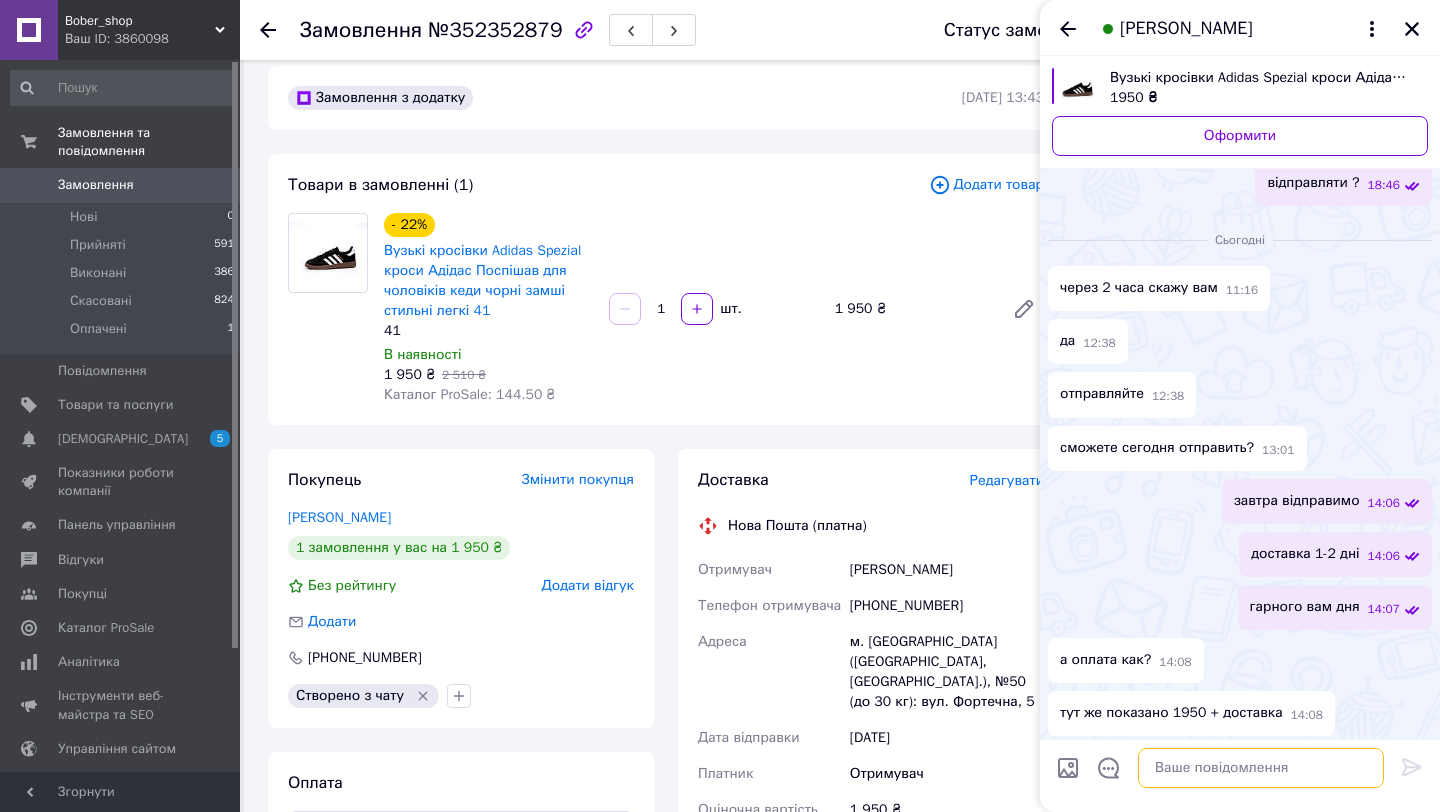 click at bounding box center [1261, 768] 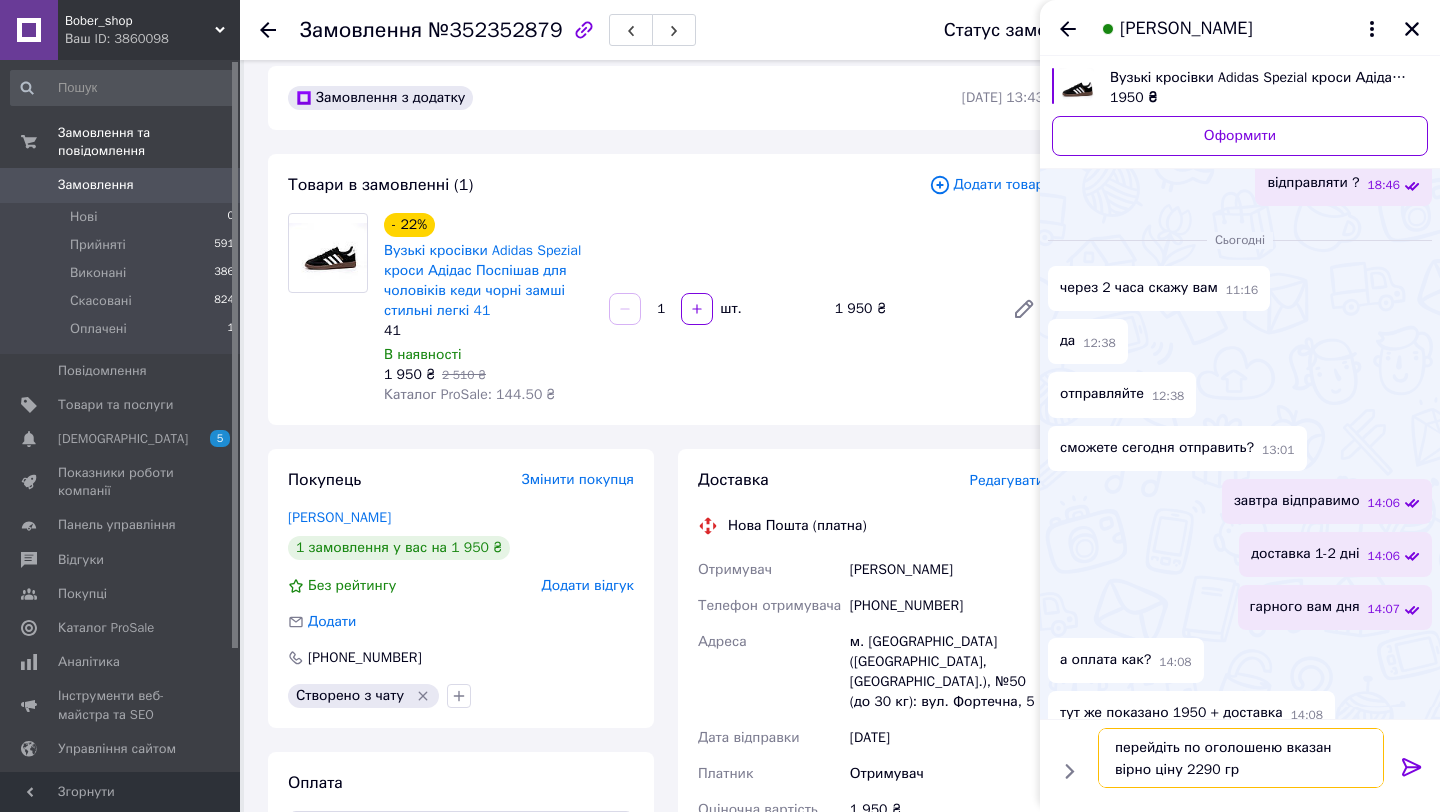 type on "перейдіть по оголошеню вказан вірно ціну 2290 грн" 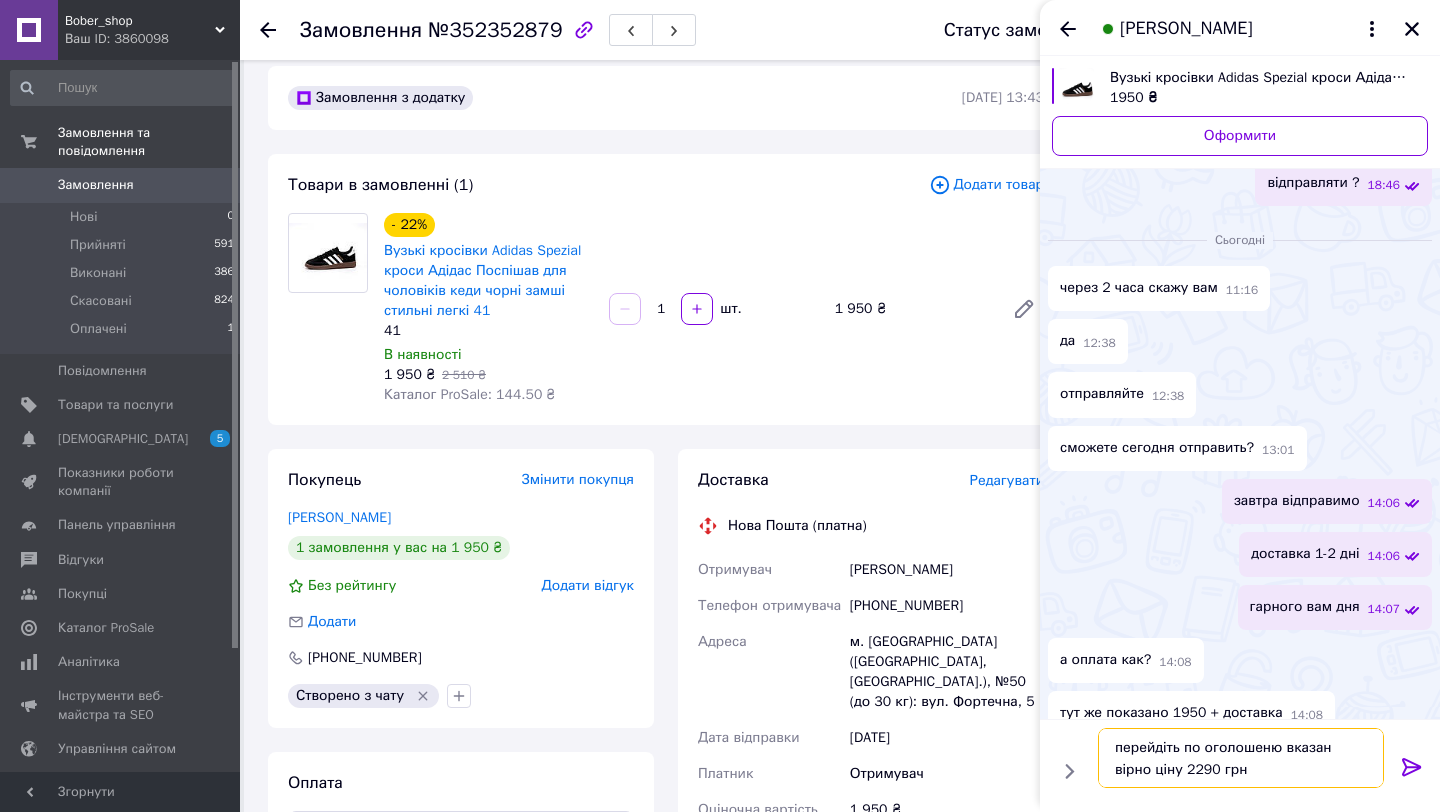 type 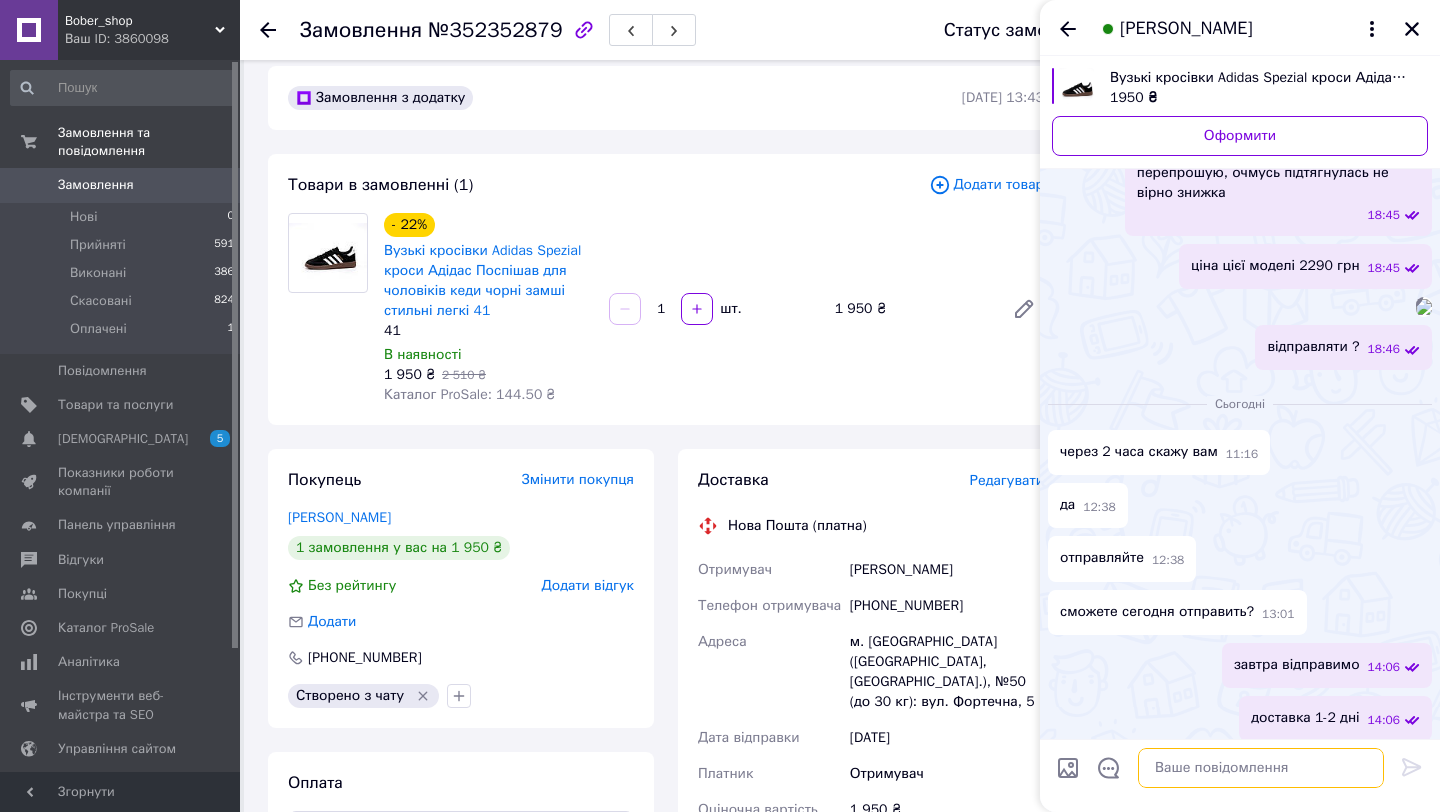 scroll, scrollTop: 717, scrollLeft: 0, axis: vertical 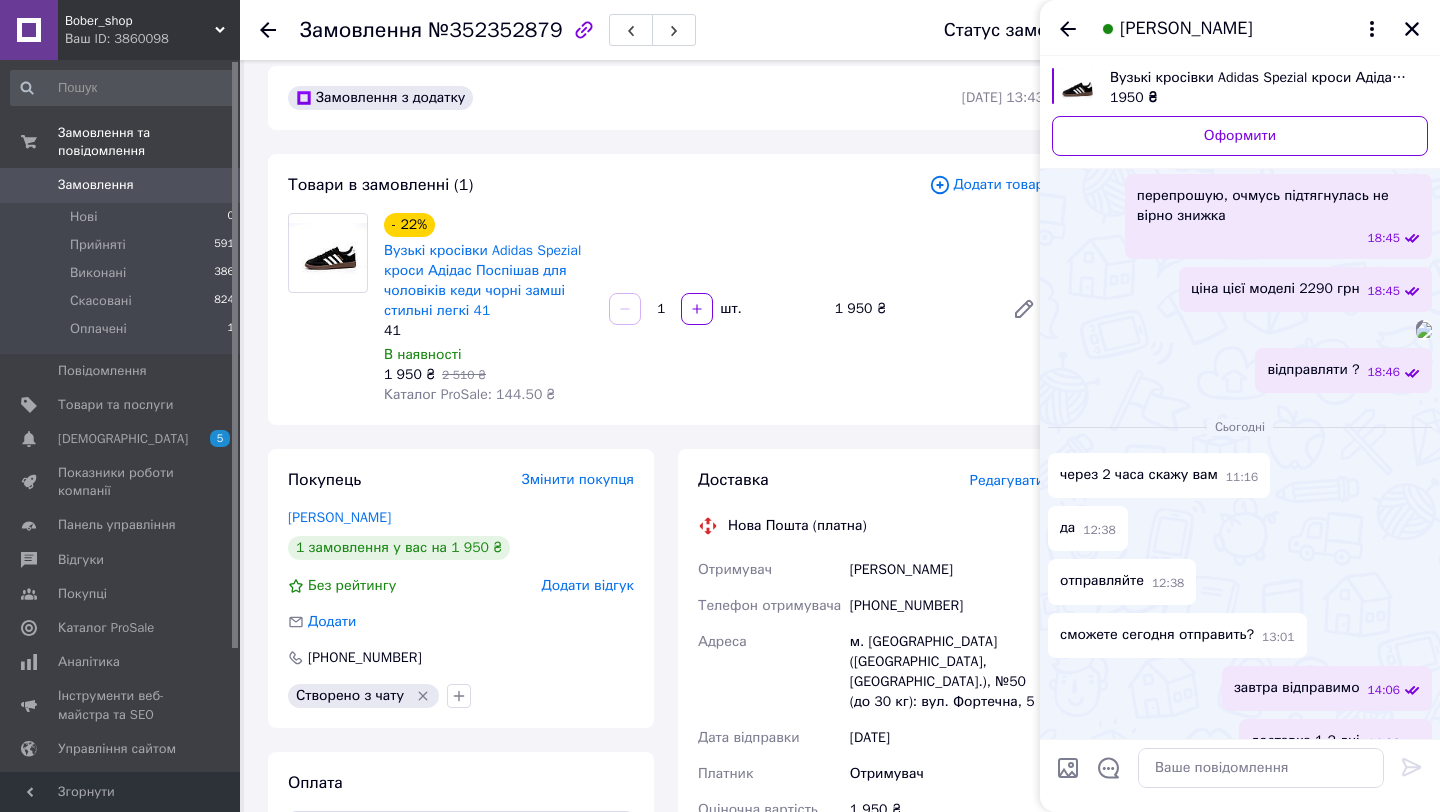 click at bounding box center (1424, 330) 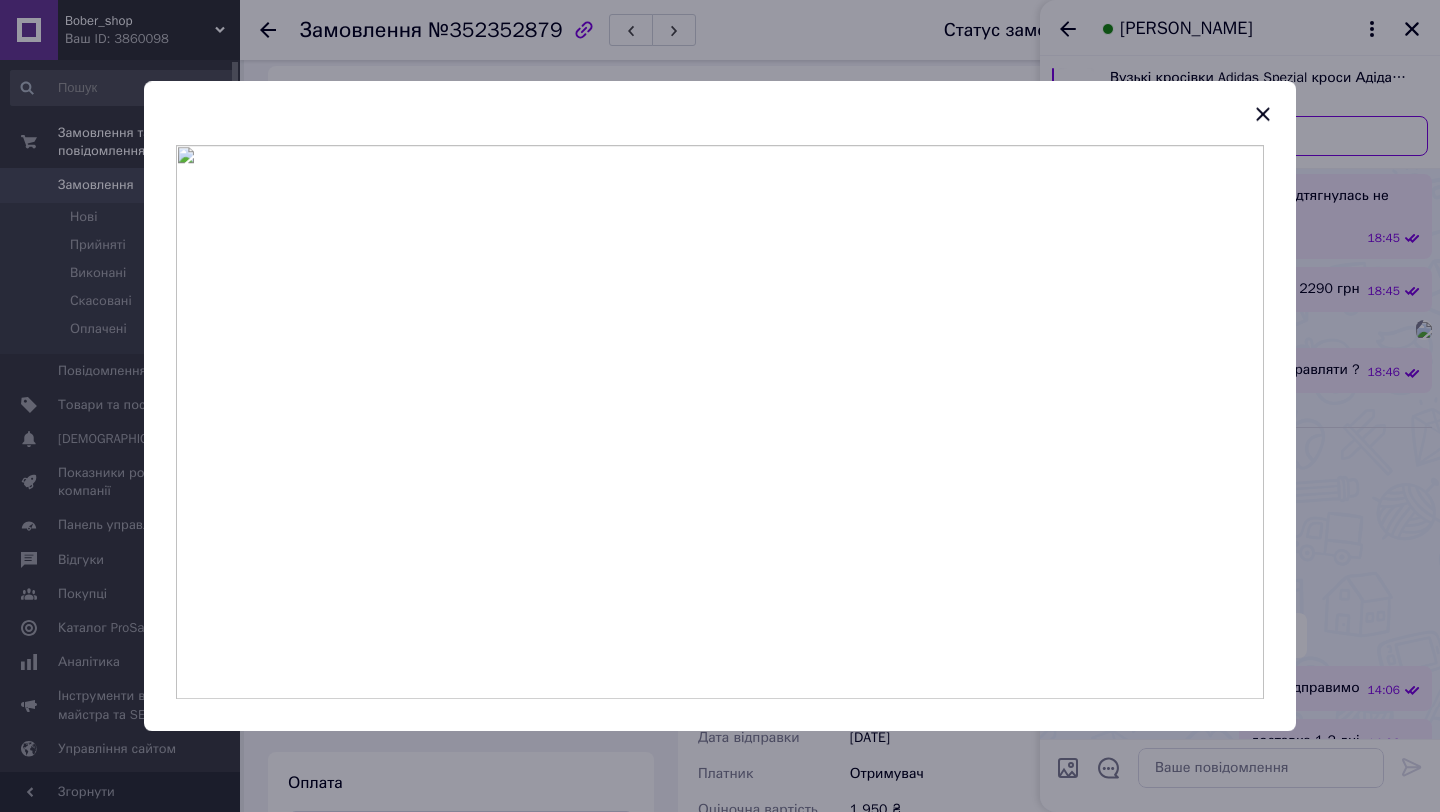 click at bounding box center [720, 406] 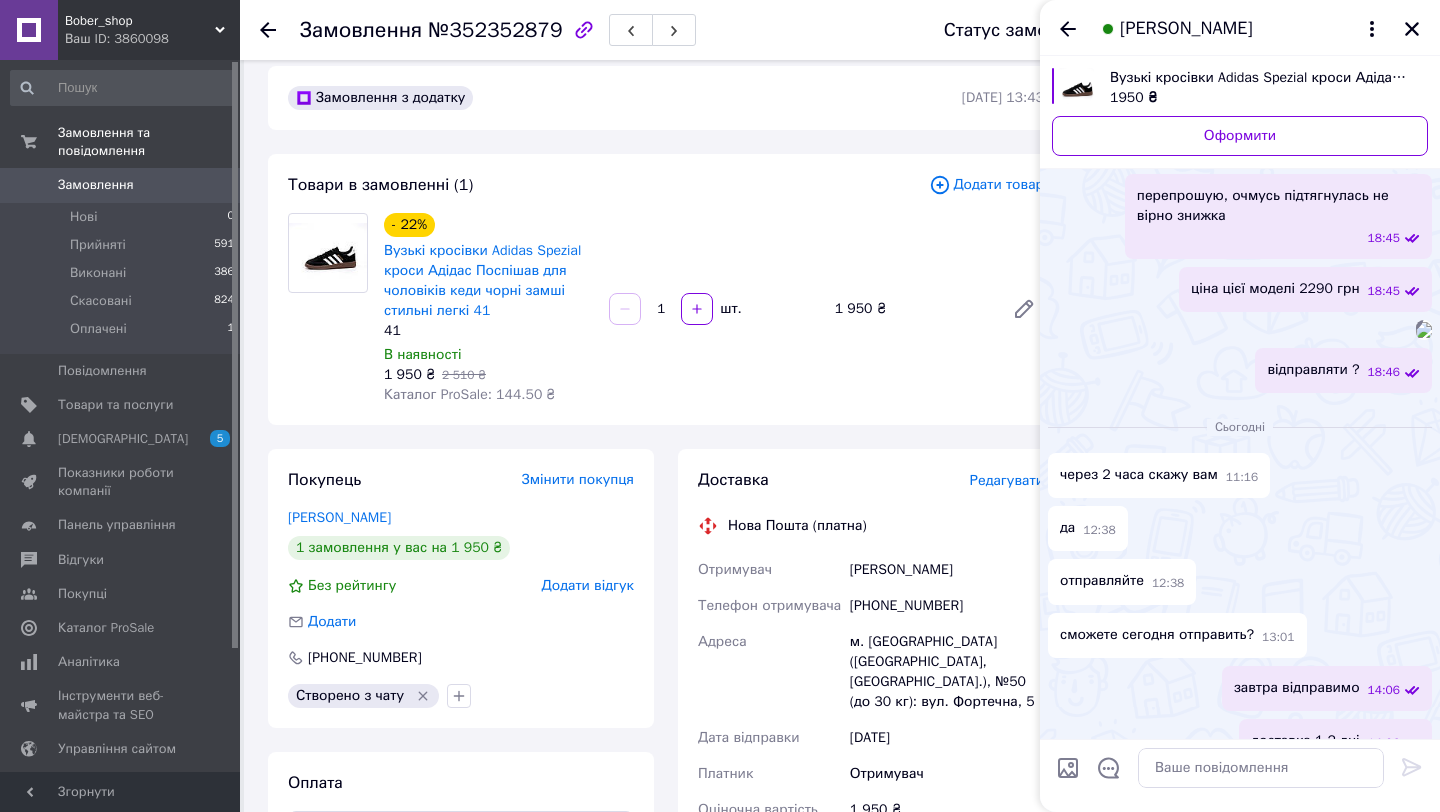 click at bounding box center (1068, 768) 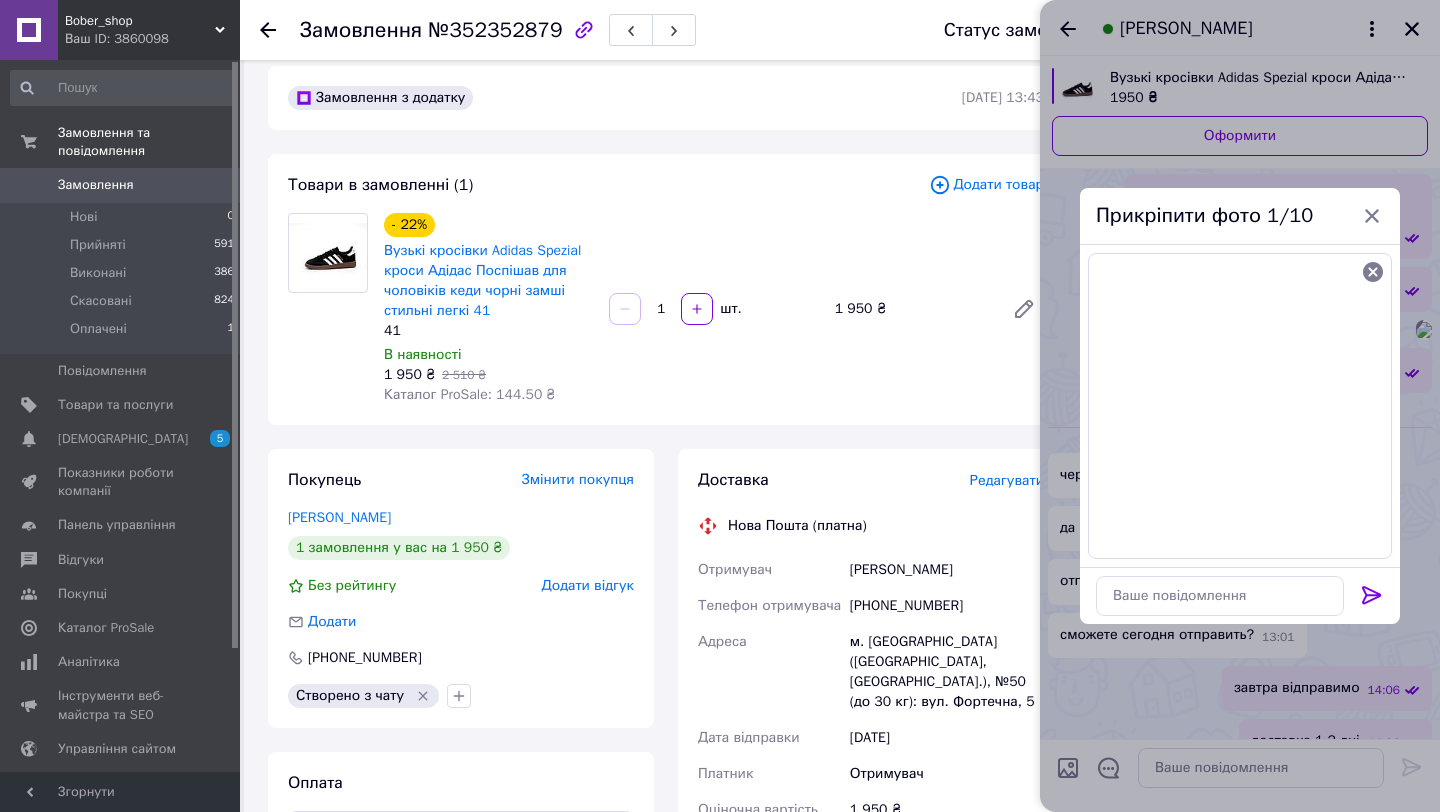 click 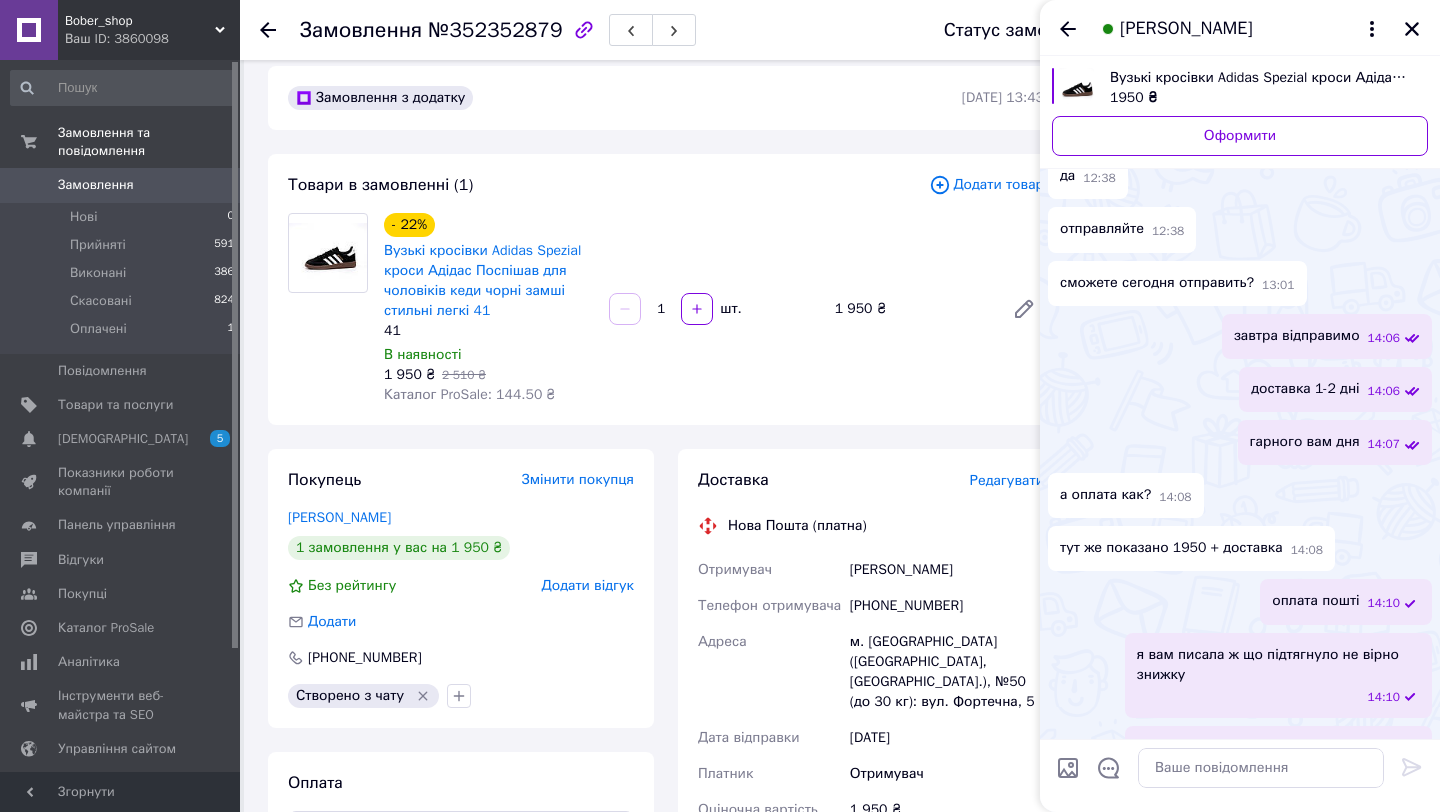 scroll, scrollTop: 1453, scrollLeft: 0, axis: vertical 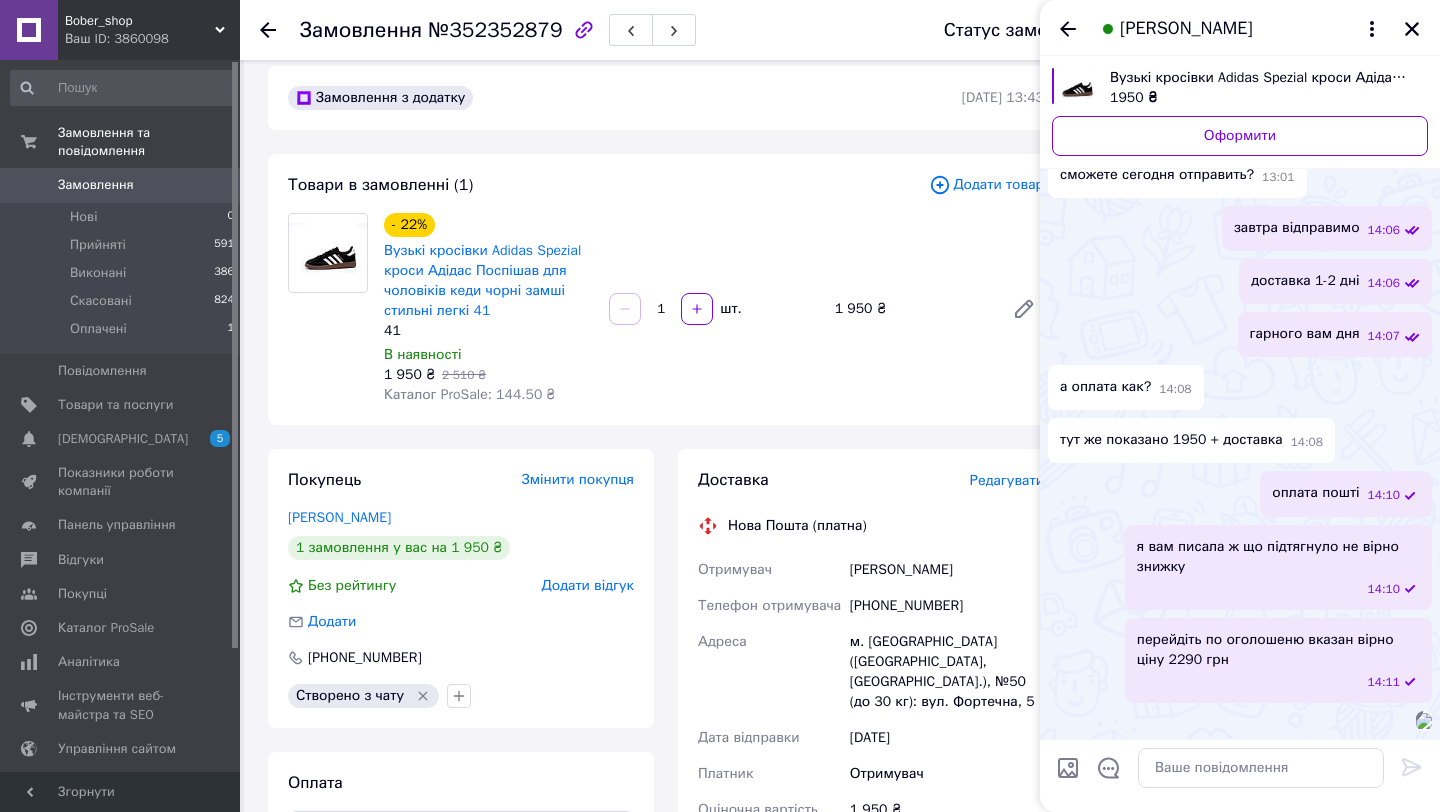 click on "Замовлення" at bounding box center [121, 185] 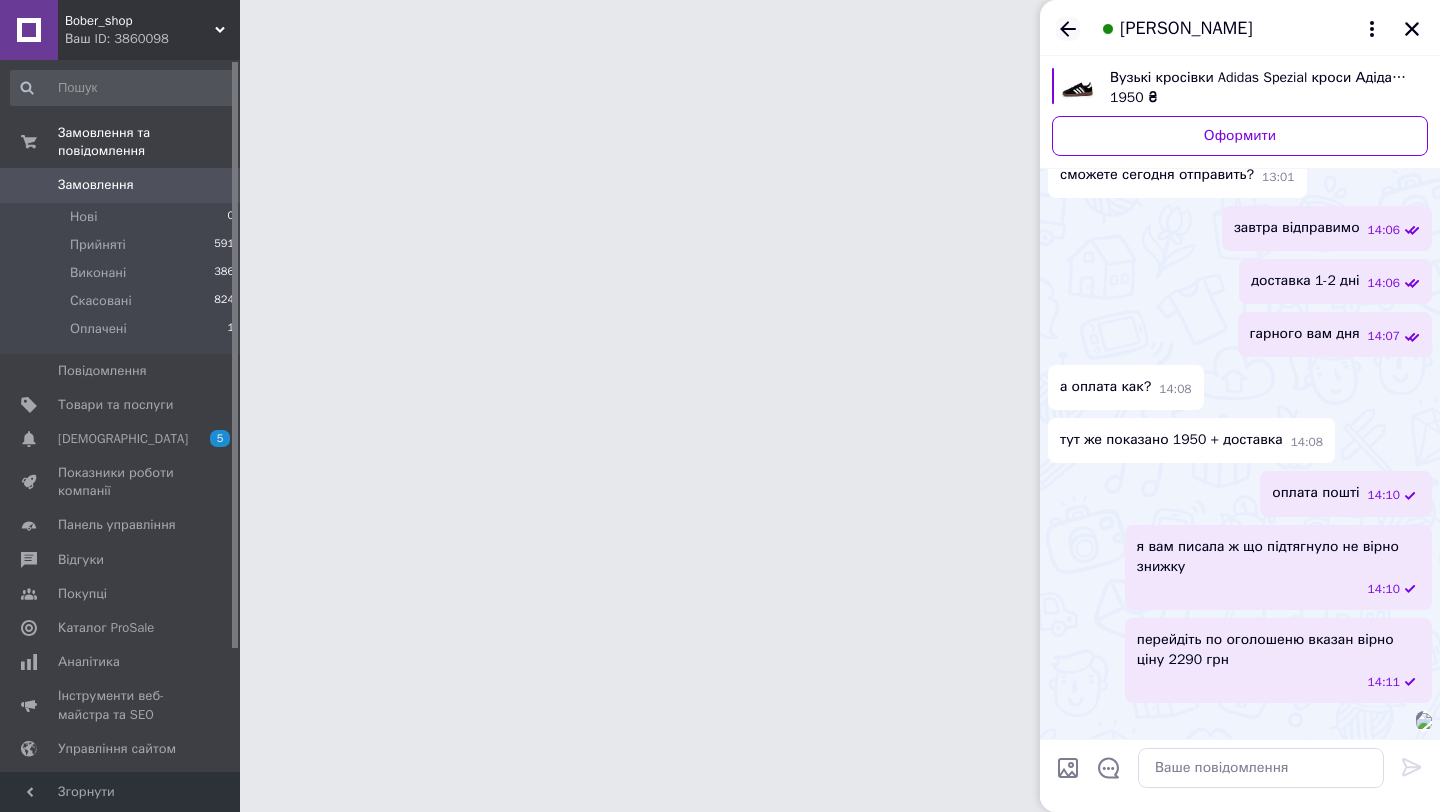 click 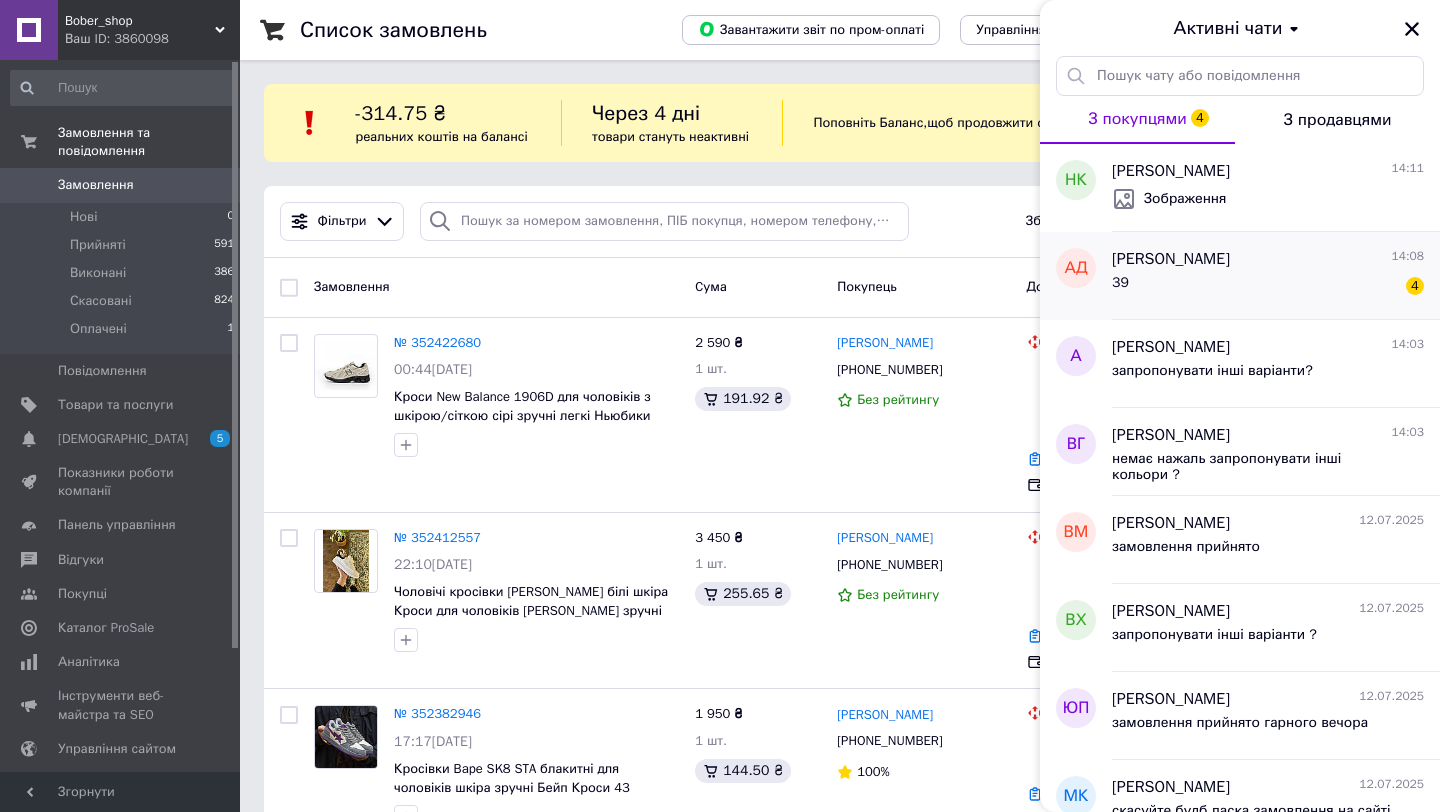 click on "[PERSON_NAME]" at bounding box center [1171, 259] 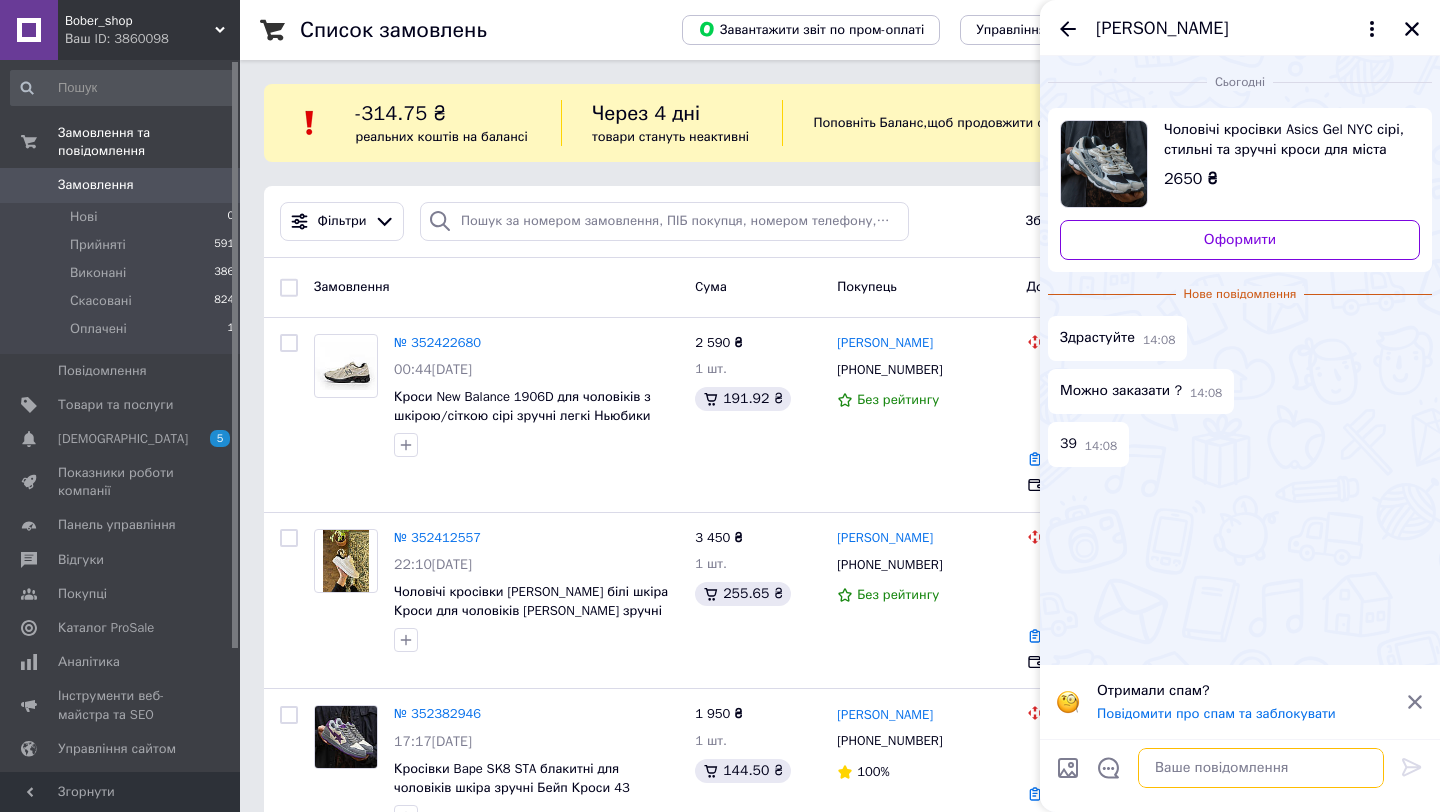 click at bounding box center (1261, 768) 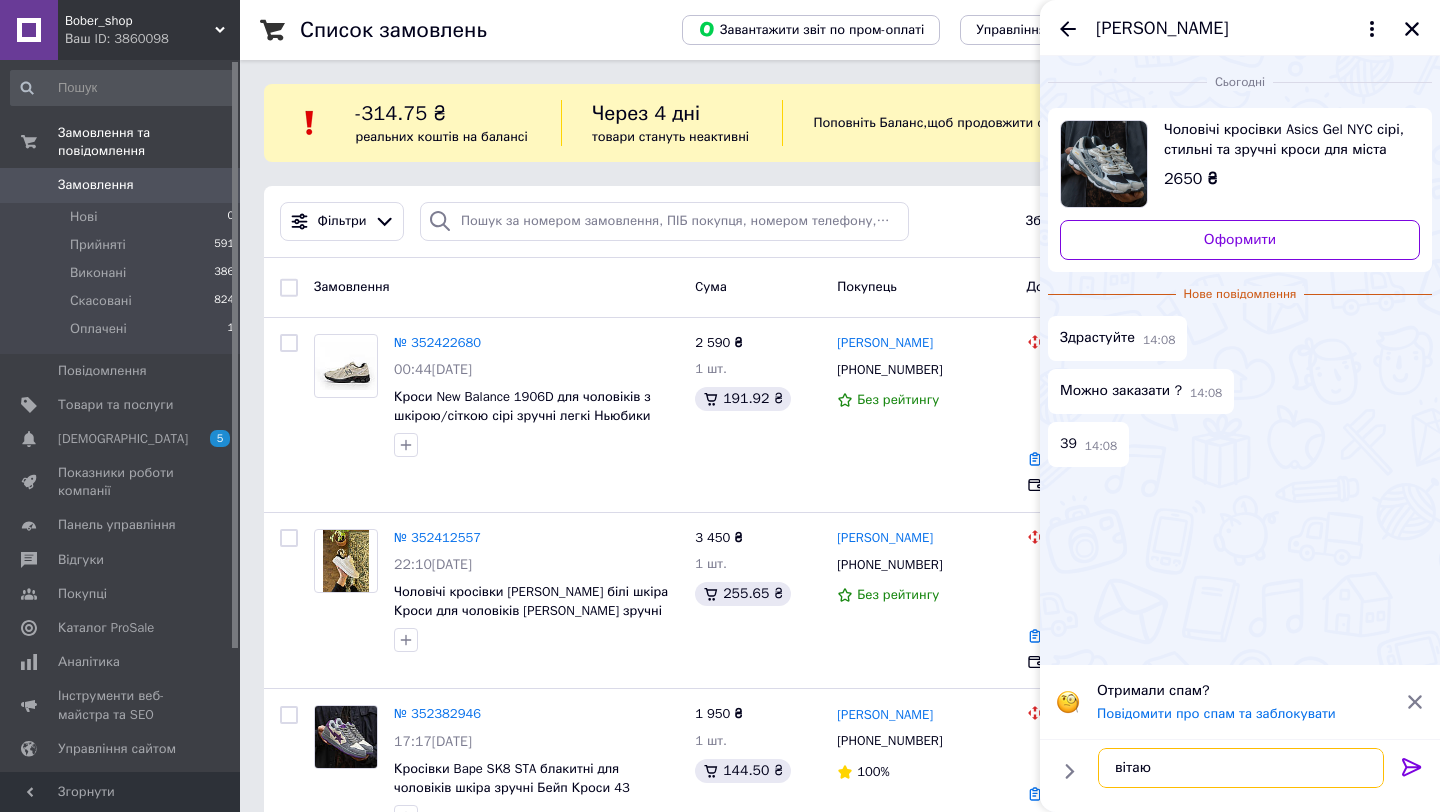 type on "вітаю" 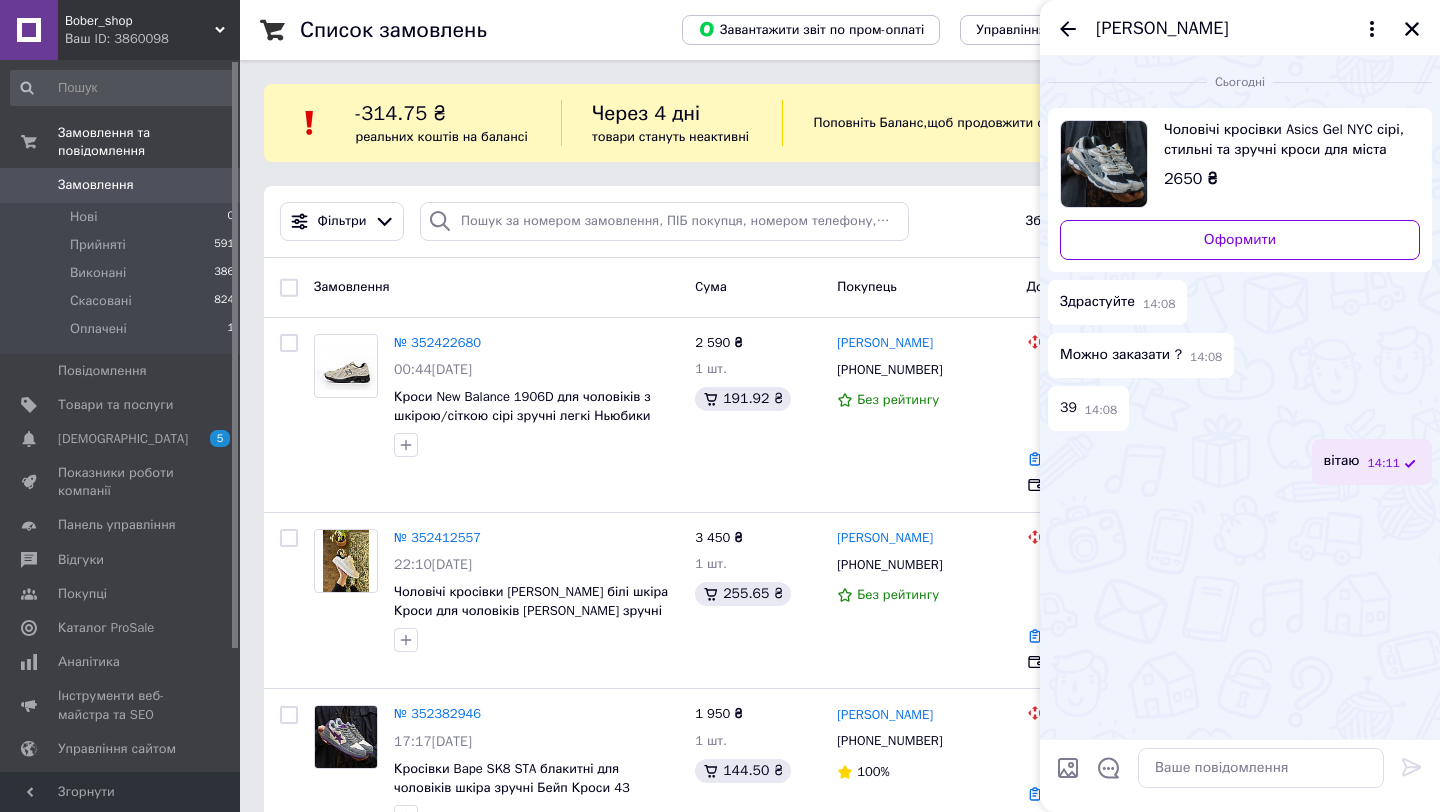 click at bounding box center (1104, 164) 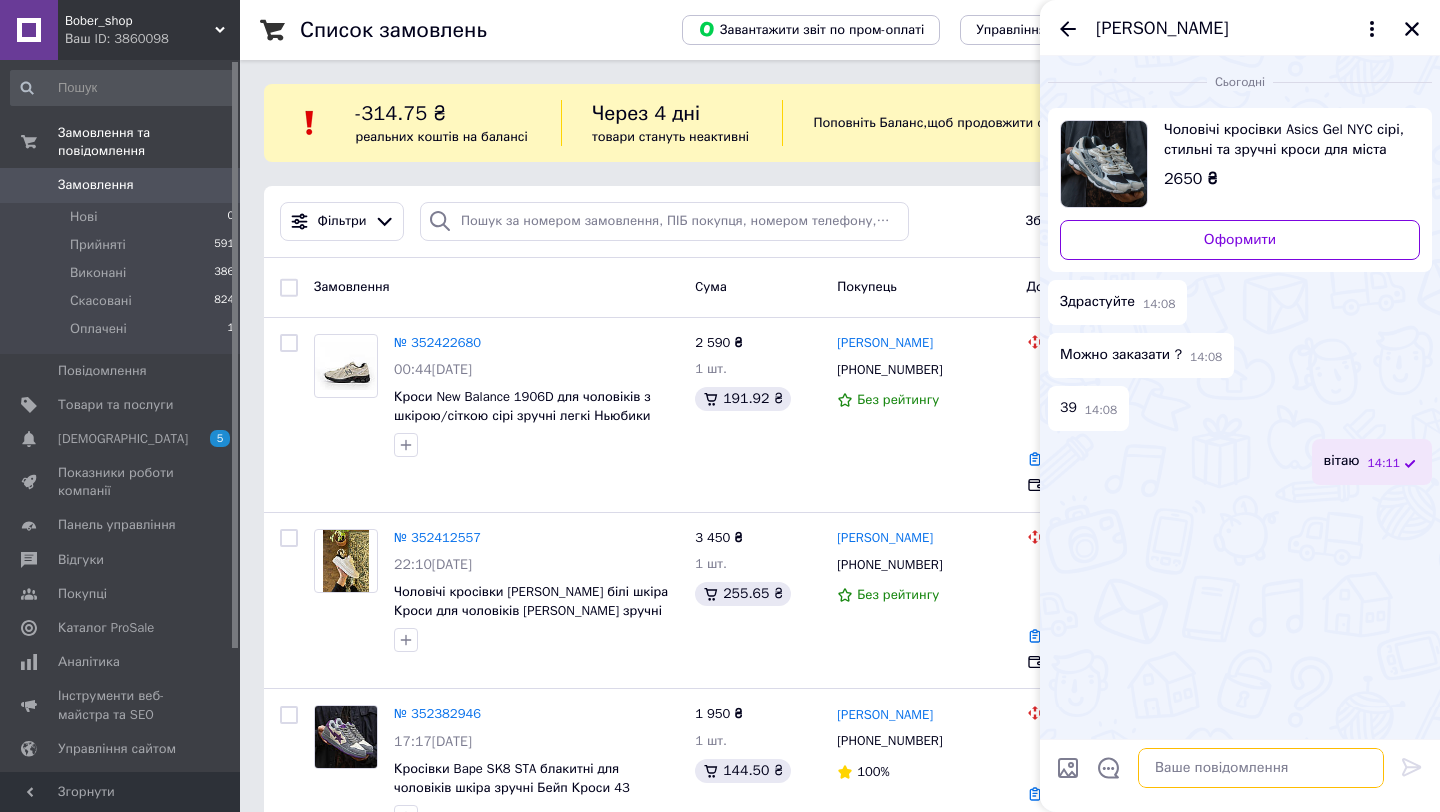 click at bounding box center (1261, 768) 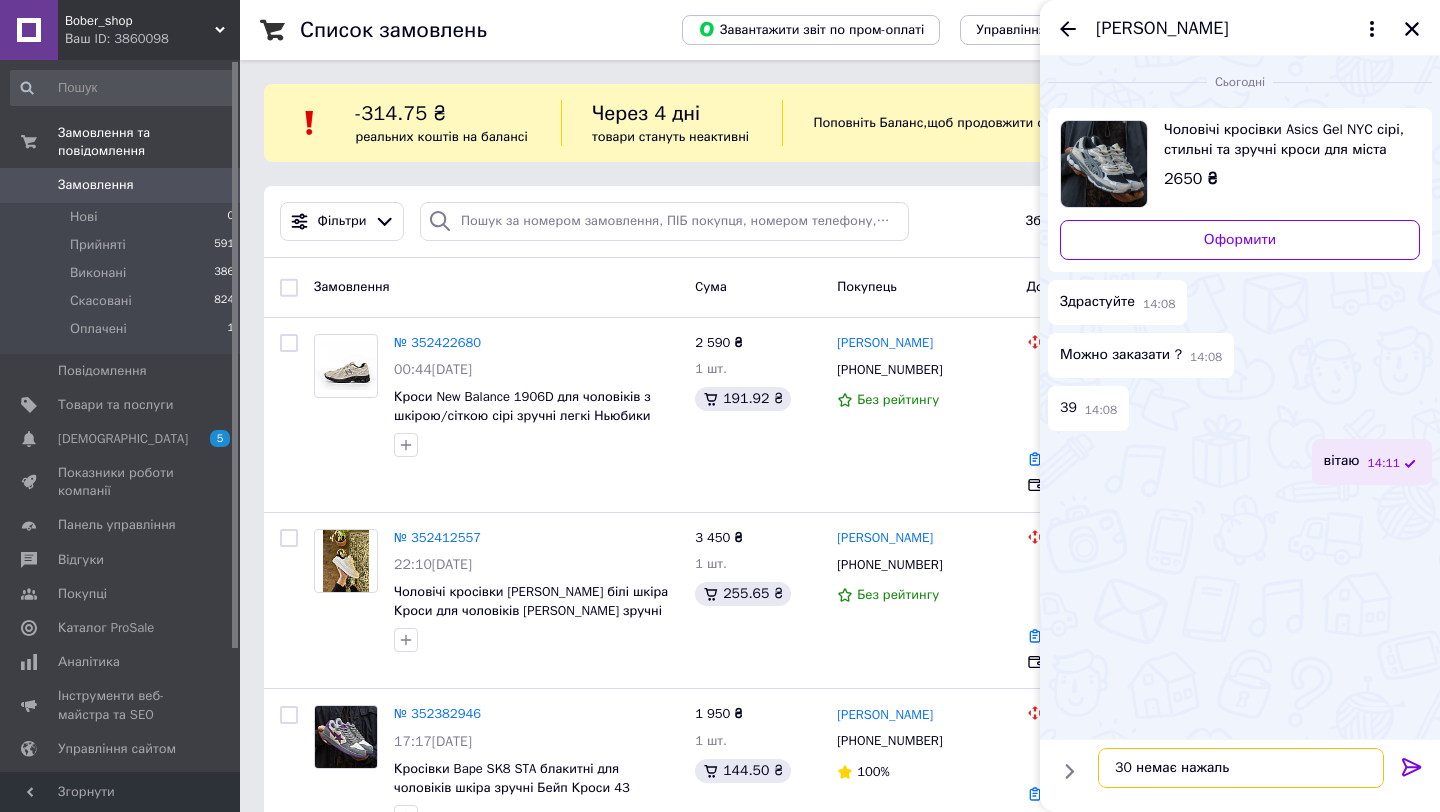 type on "30 немає нажаль" 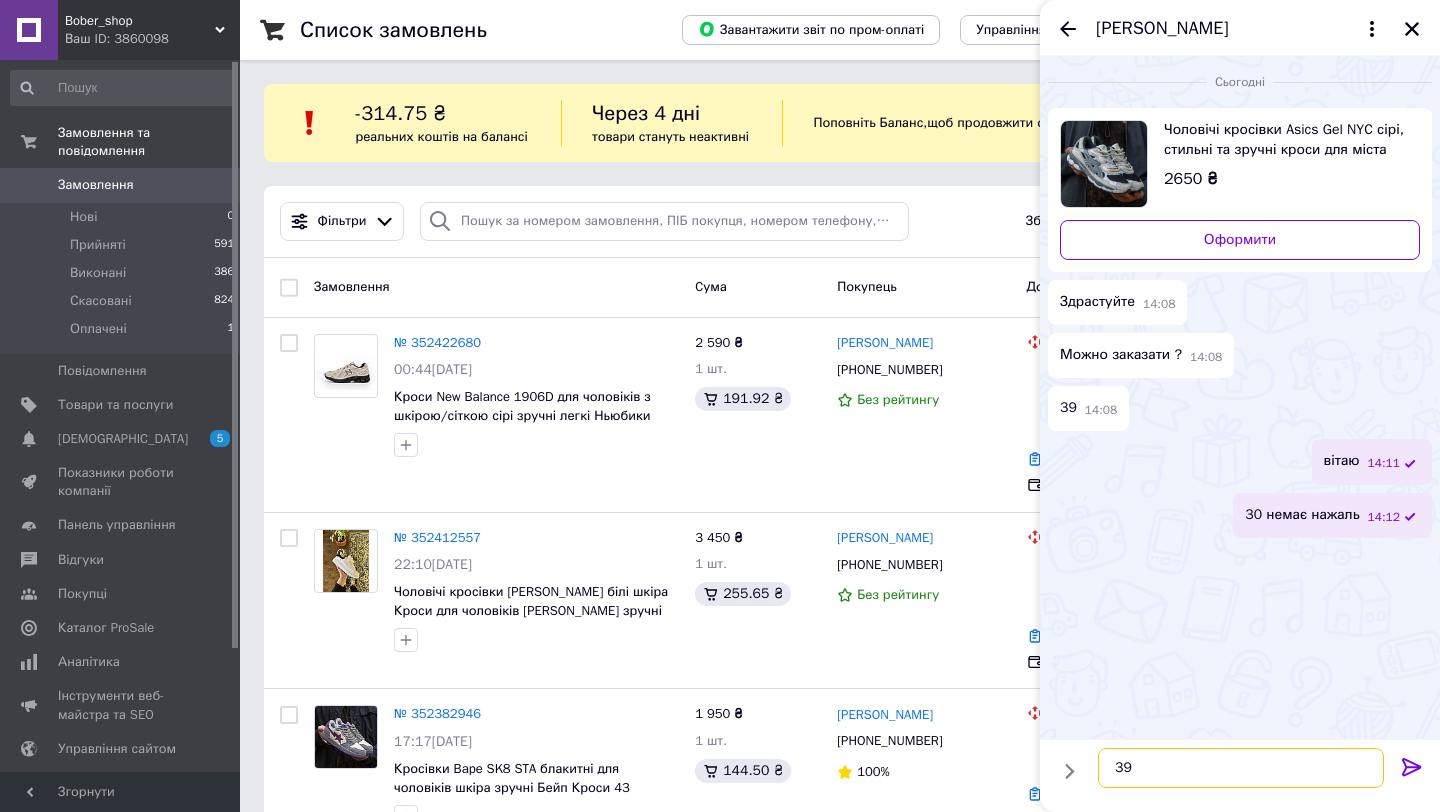 type on "39" 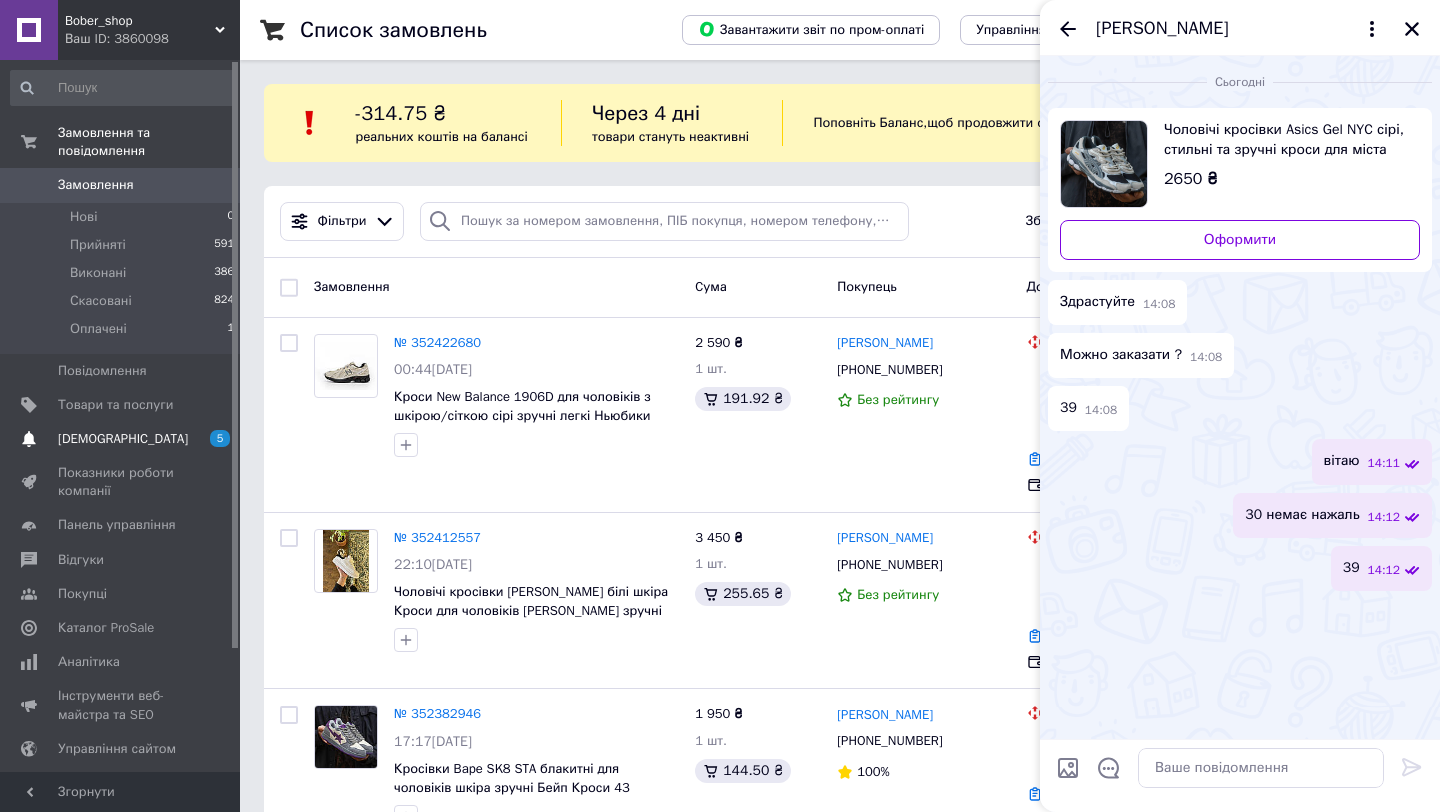 click on "[DEMOGRAPHIC_DATA]" at bounding box center (121, 439) 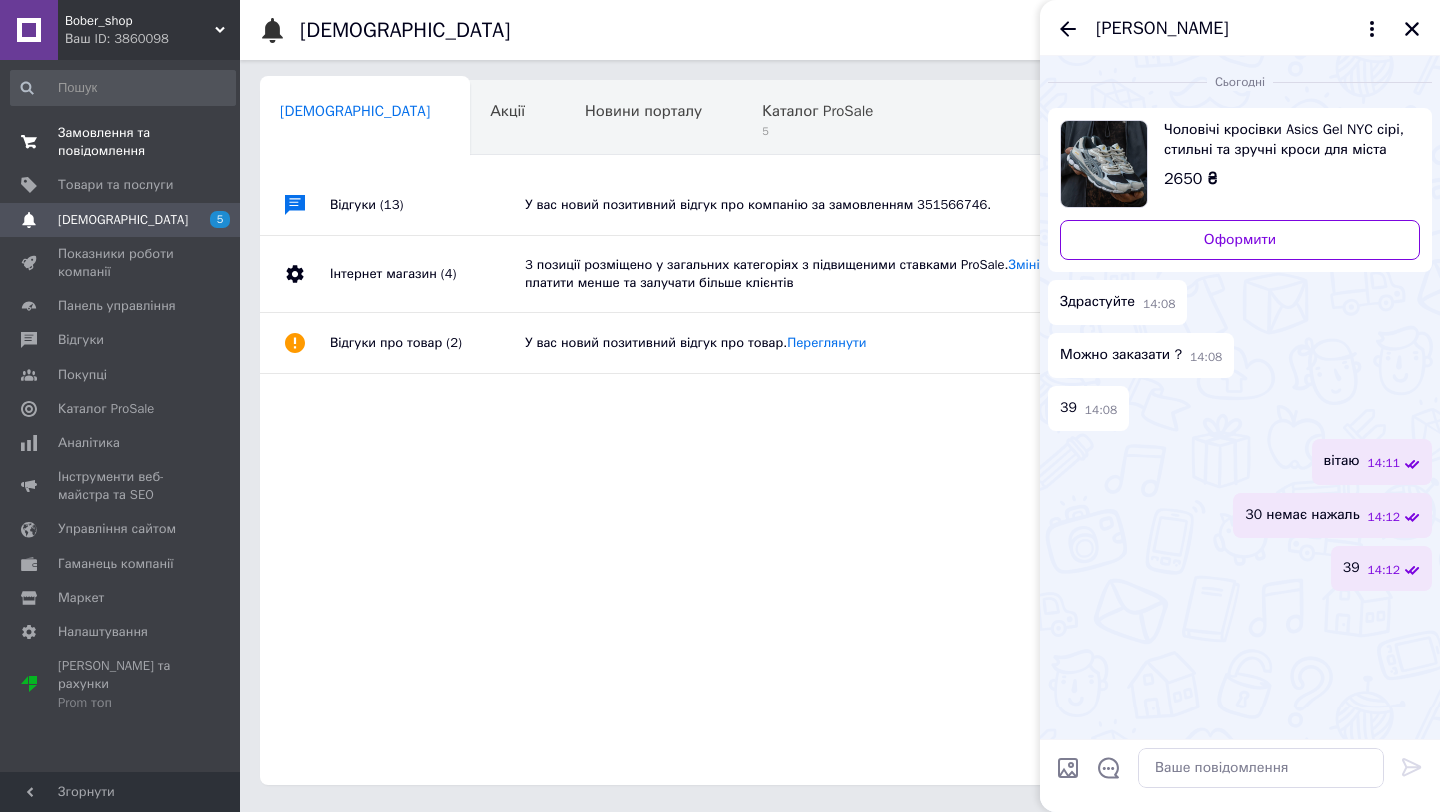 click on "Замовлення та повідомлення" at bounding box center (121, 142) 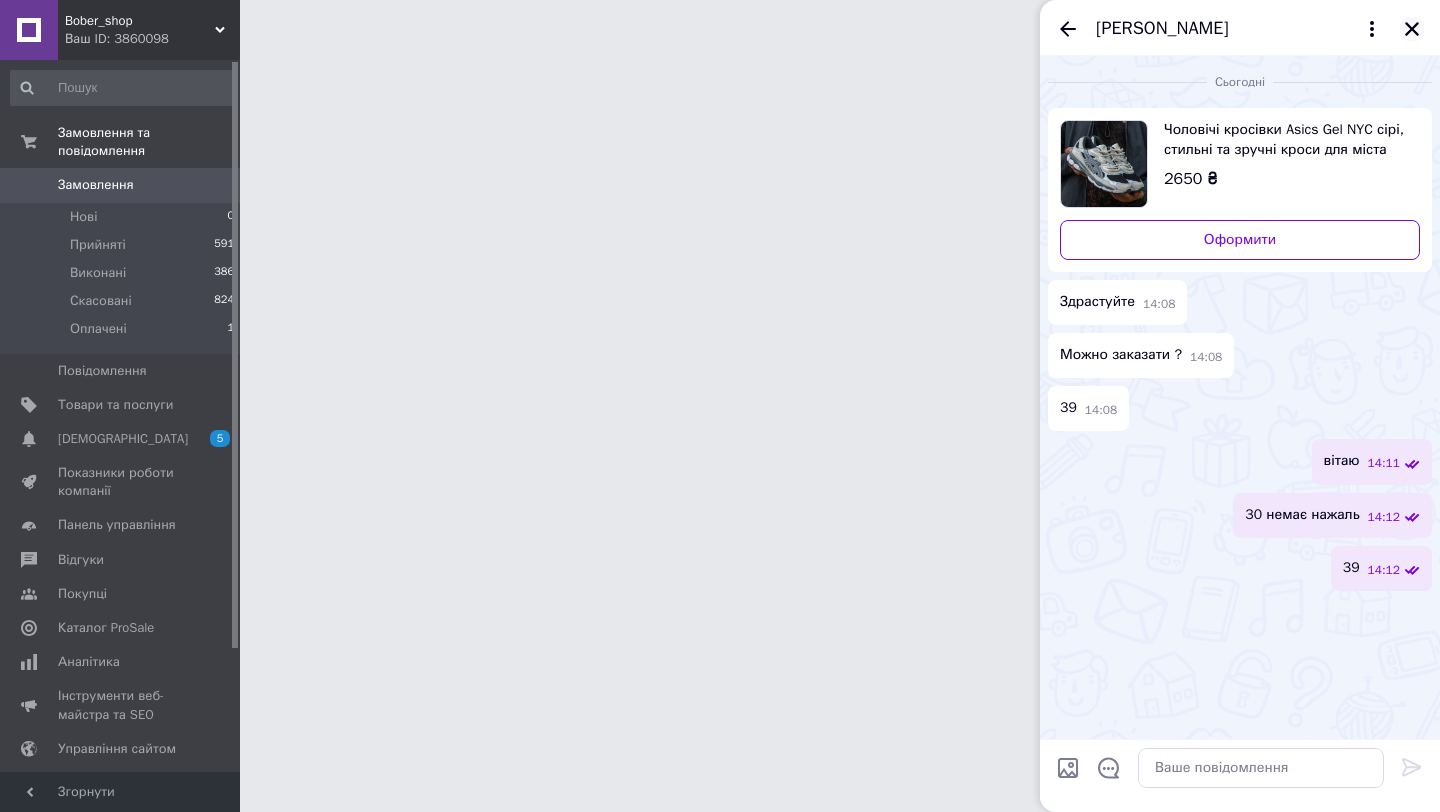 click at bounding box center [1412, 29] 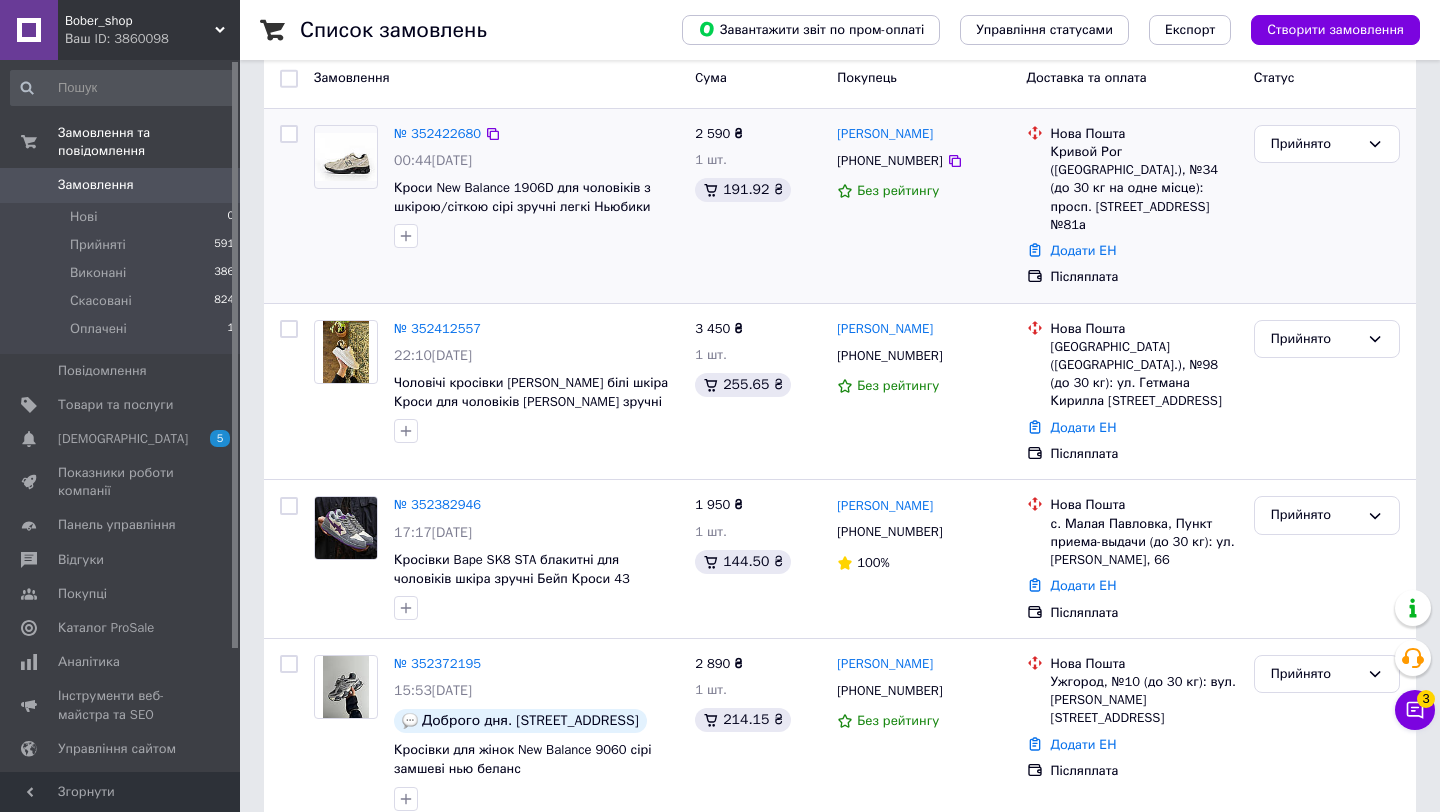 scroll, scrollTop: 253, scrollLeft: 0, axis: vertical 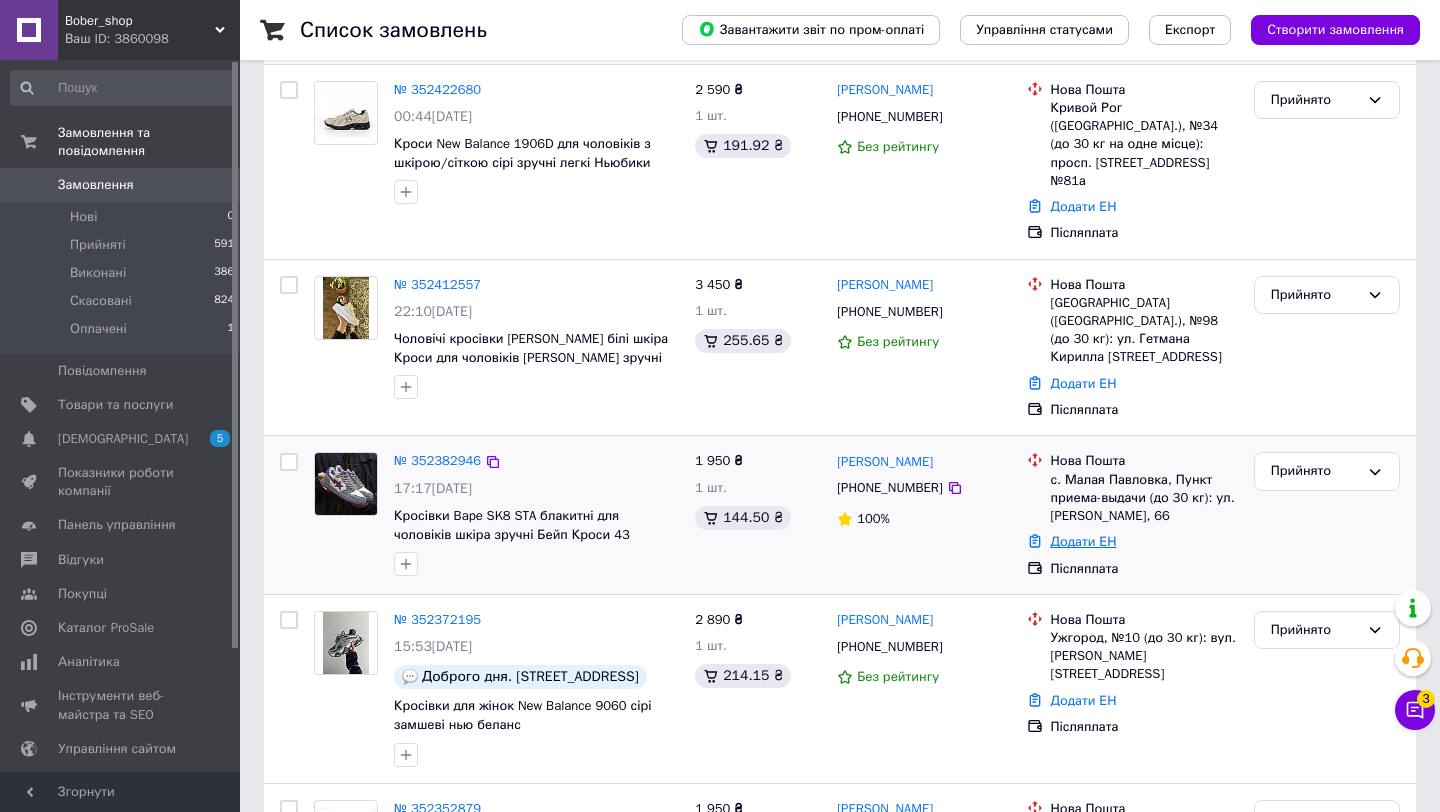 click on "Додати ЕН" at bounding box center [1084, 541] 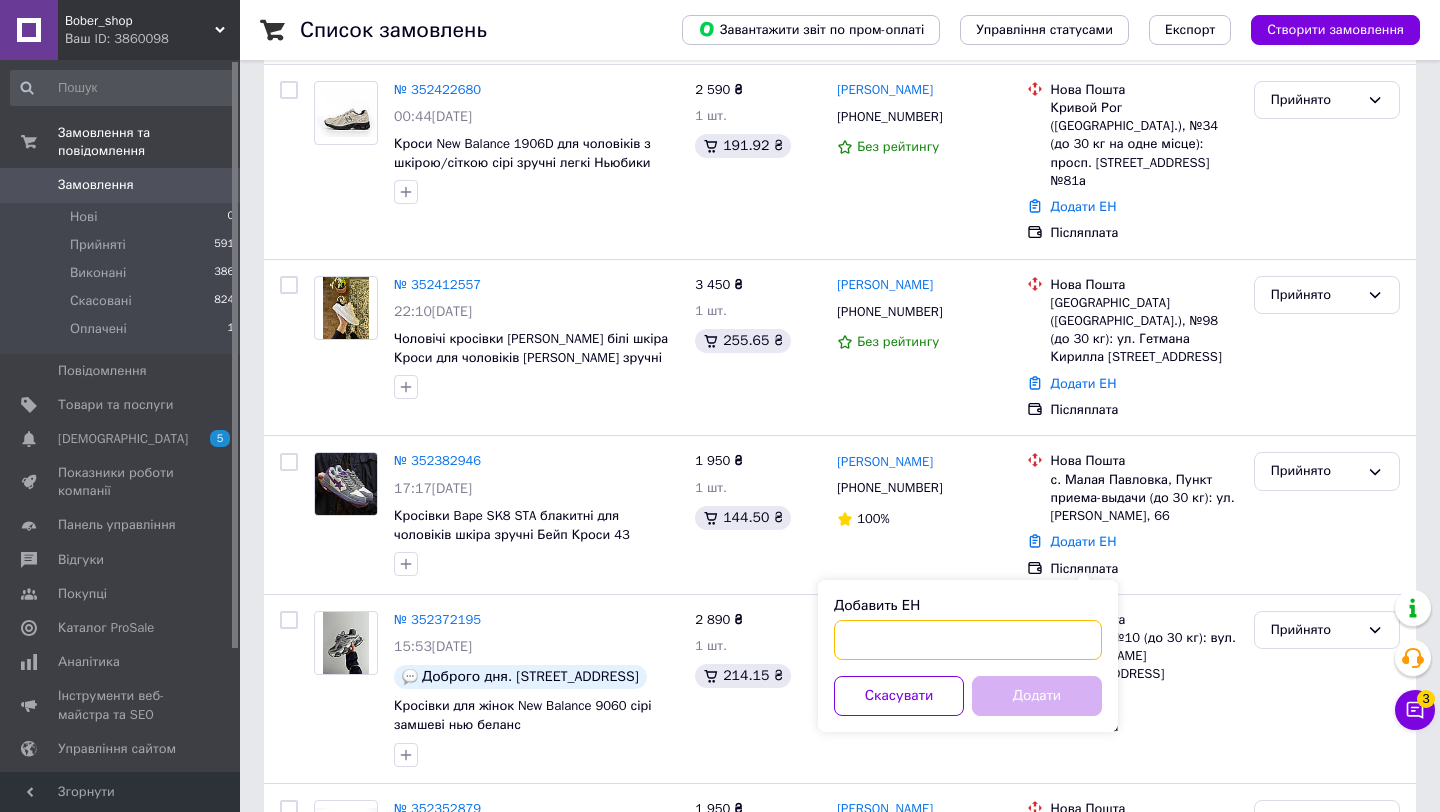 click on "Добавить ЕН" at bounding box center [968, 640] 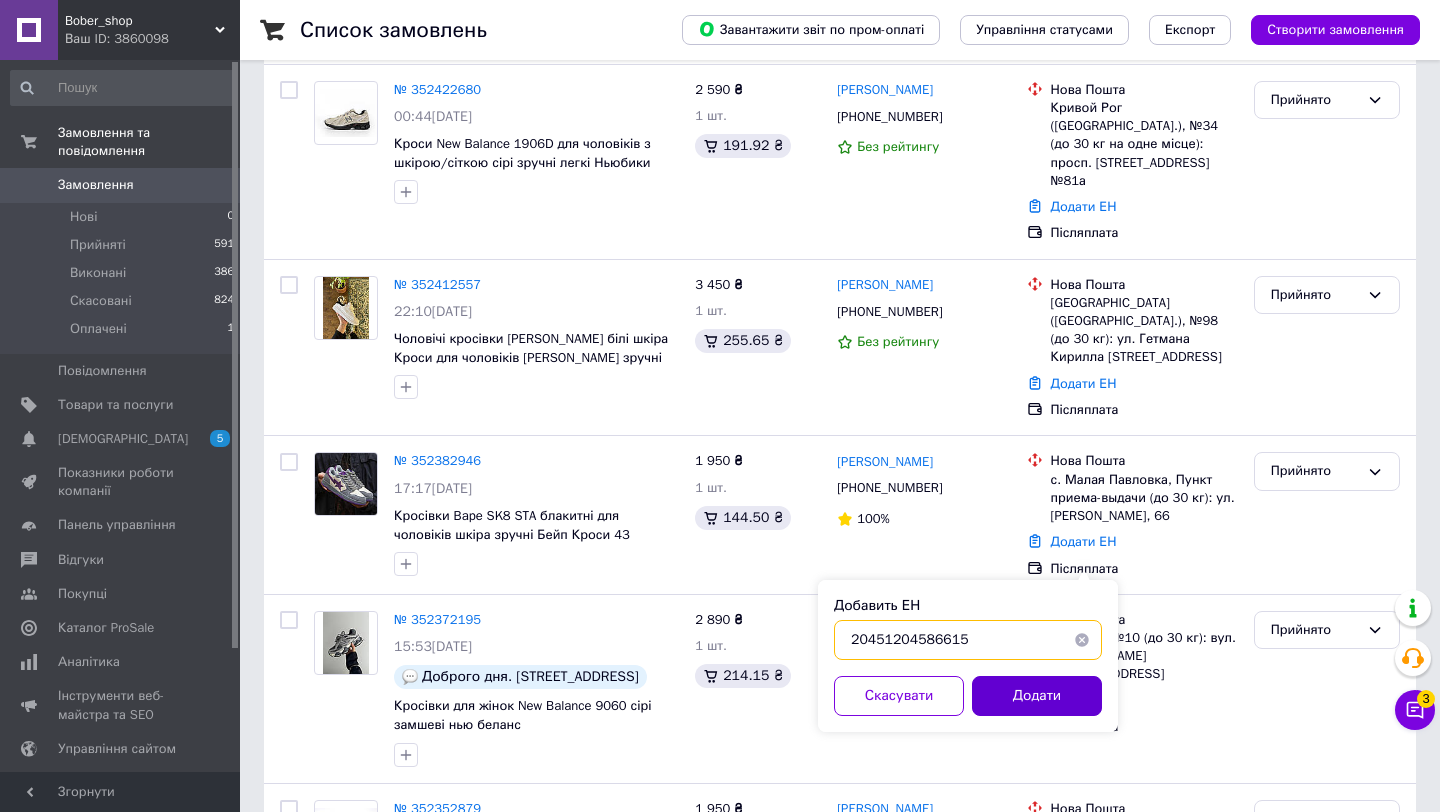 type on "20451204586615" 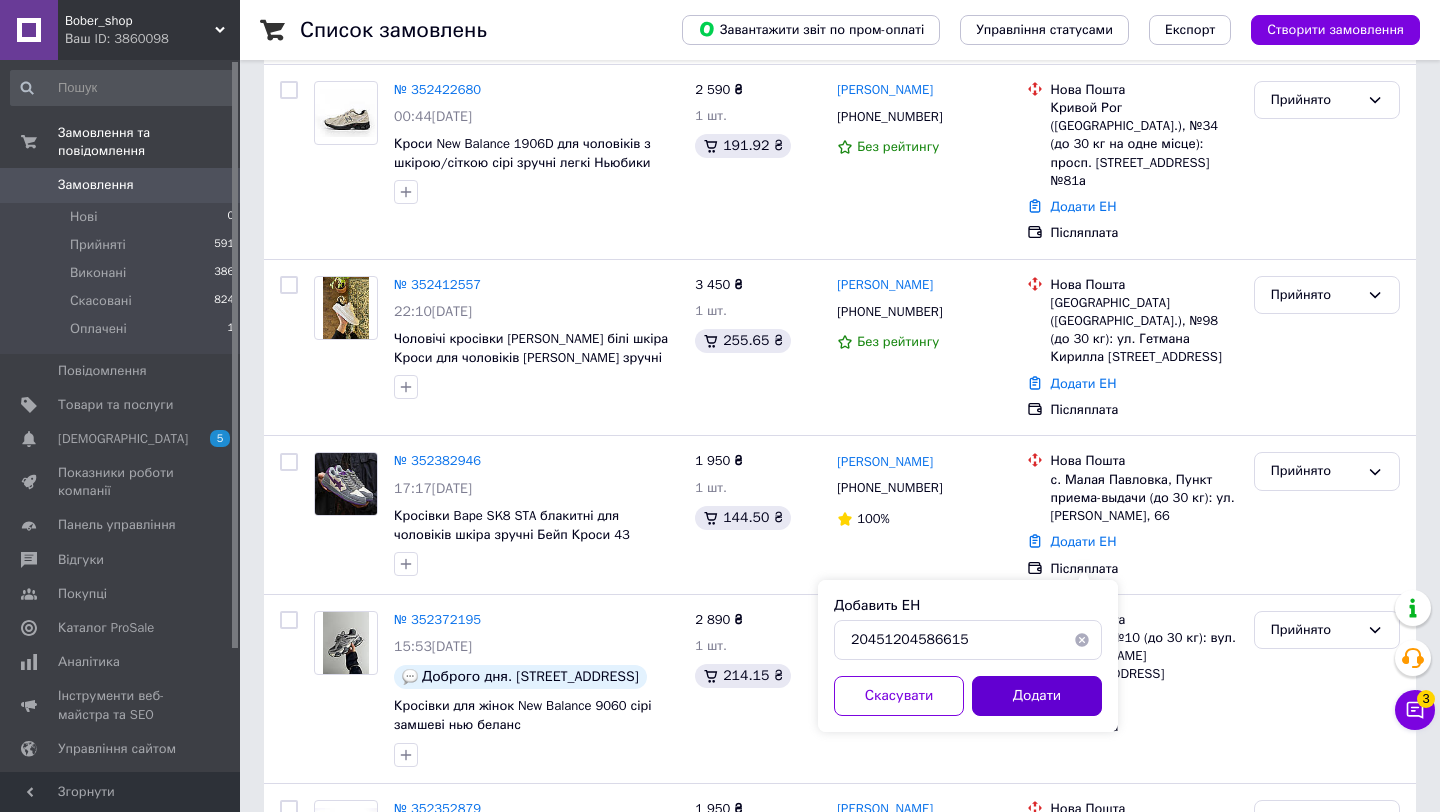 click on "Додати" at bounding box center (1037, 696) 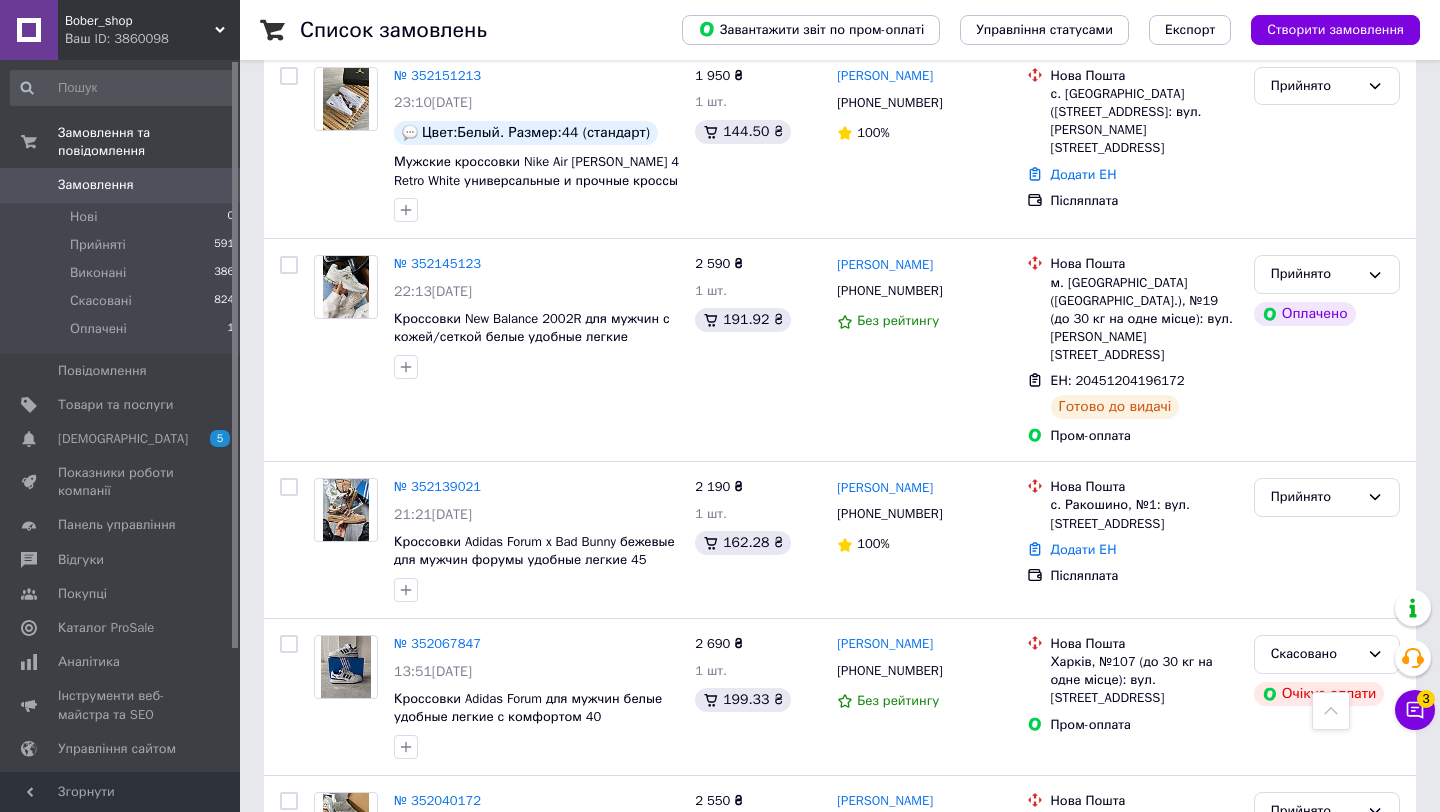 scroll, scrollTop: 1880, scrollLeft: 0, axis: vertical 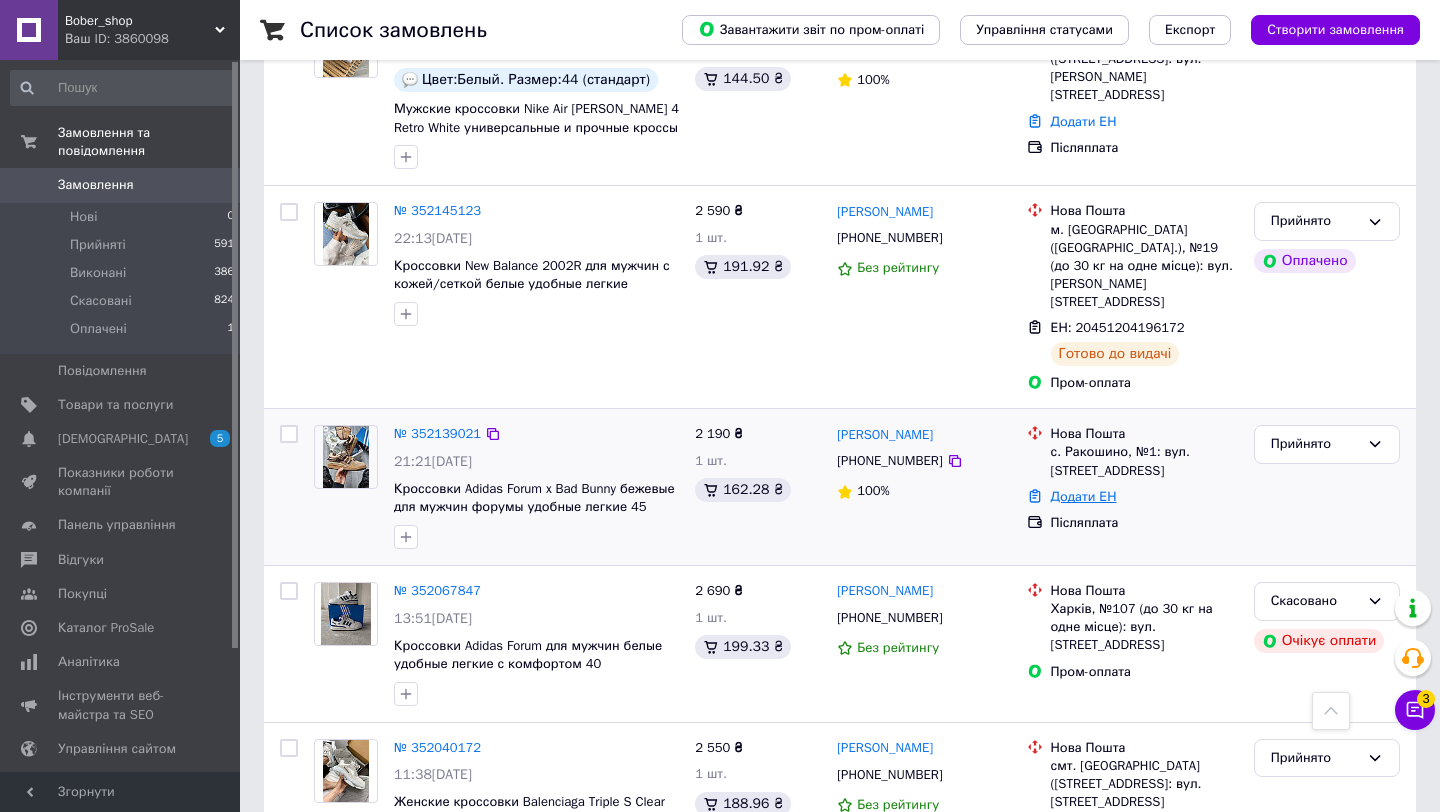click on "Додати ЕН" at bounding box center [1084, 496] 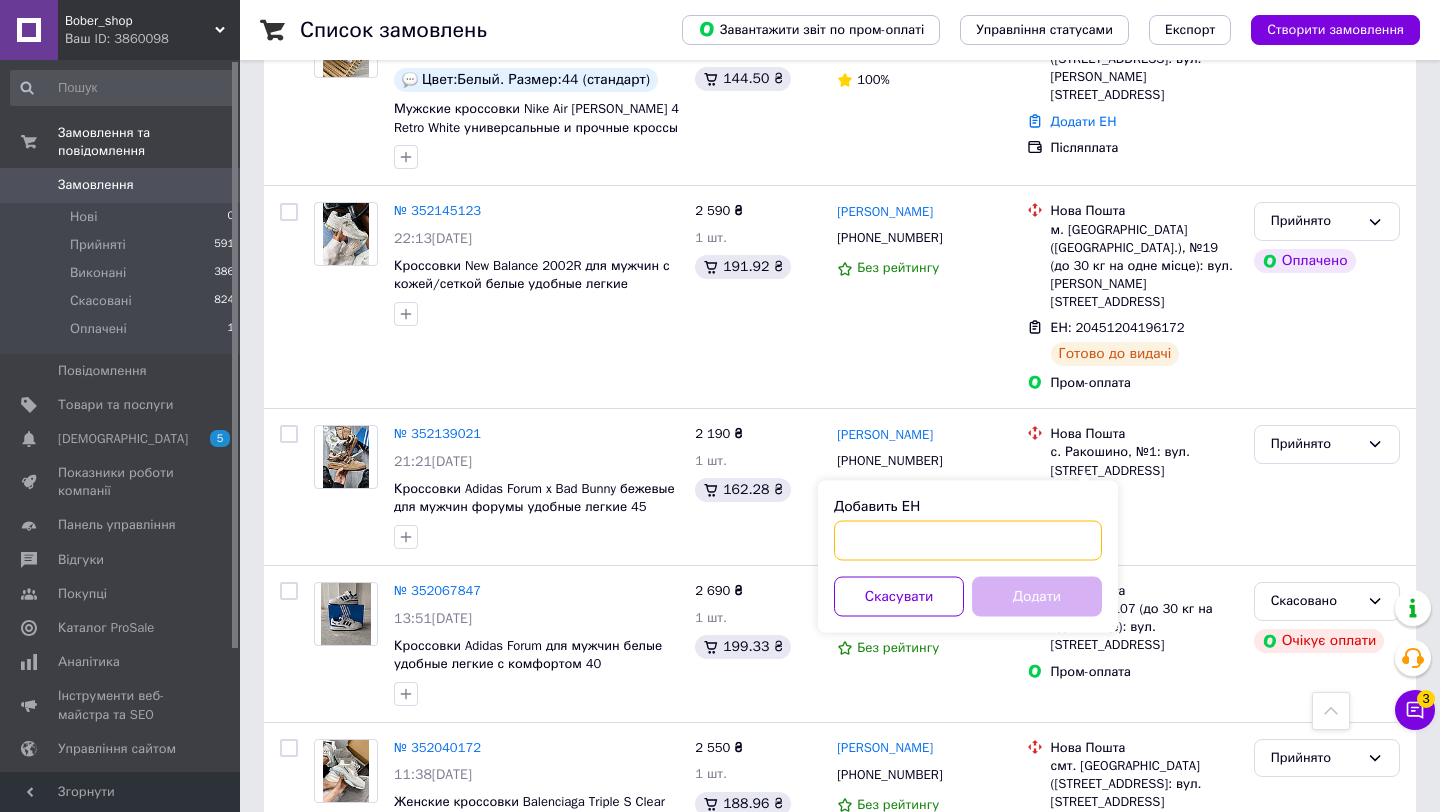 click on "Добавить ЕН" at bounding box center (968, 541) 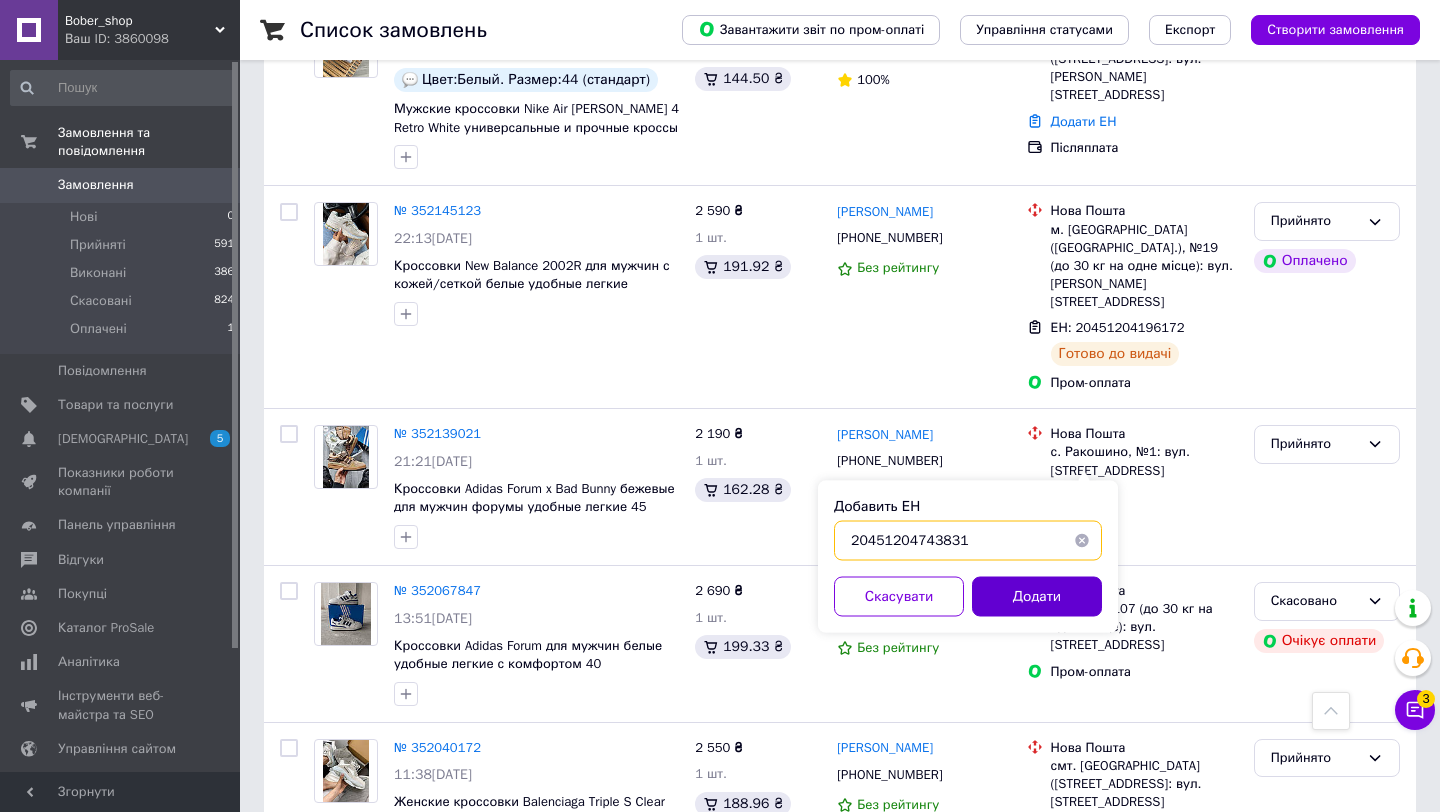 type on "20451204743831" 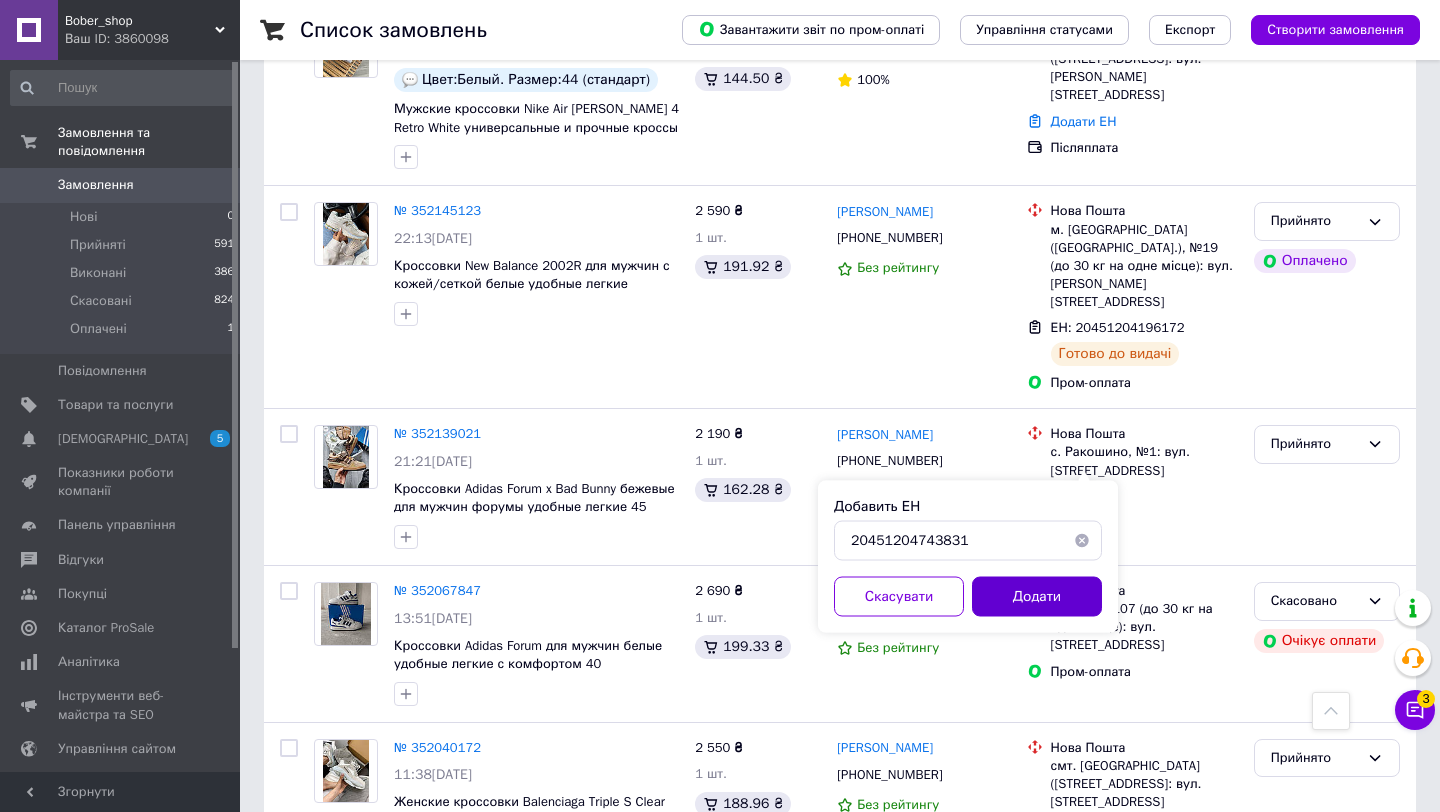 click on "Додати" at bounding box center (1037, 597) 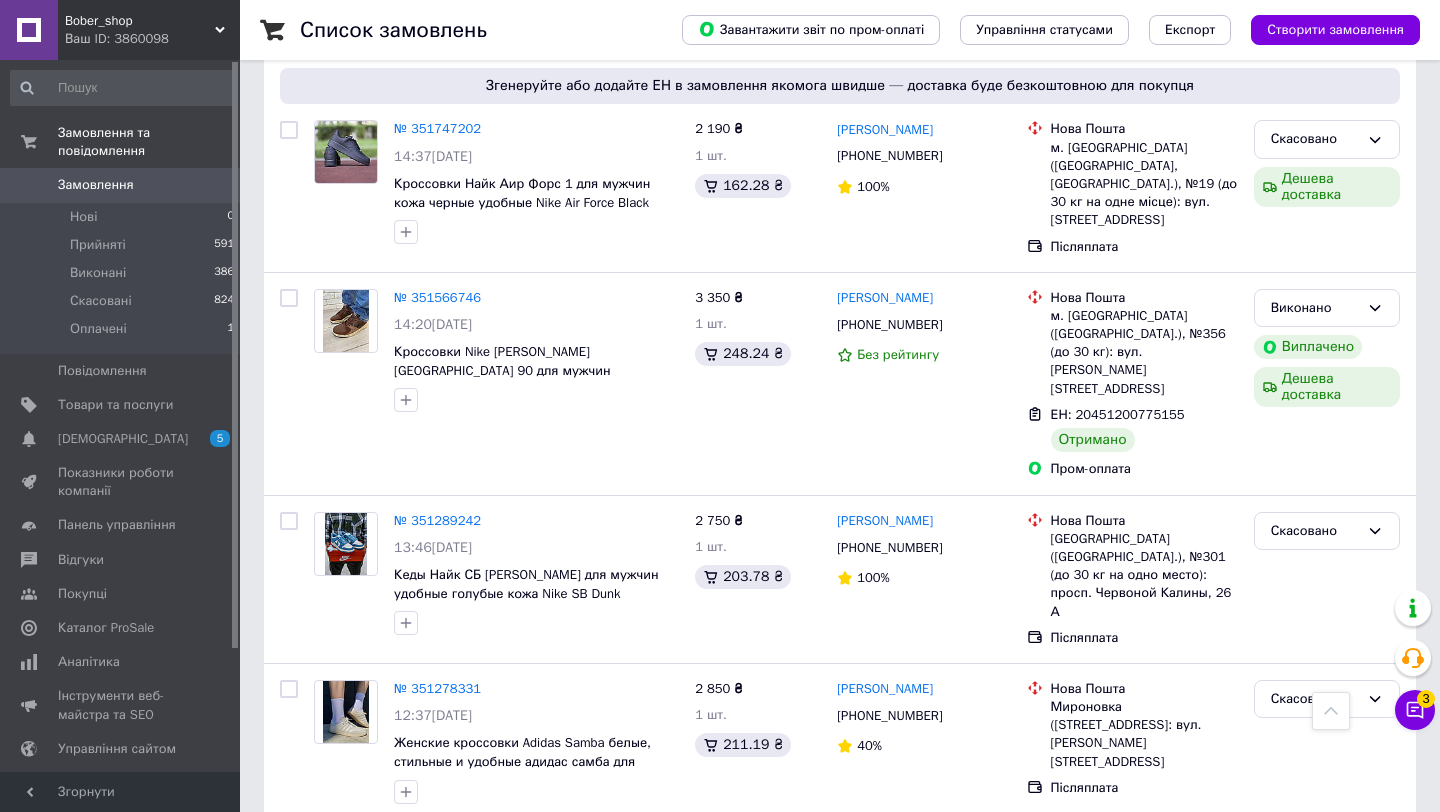 scroll, scrollTop: 3345, scrollLeft: 0, axis: vertical 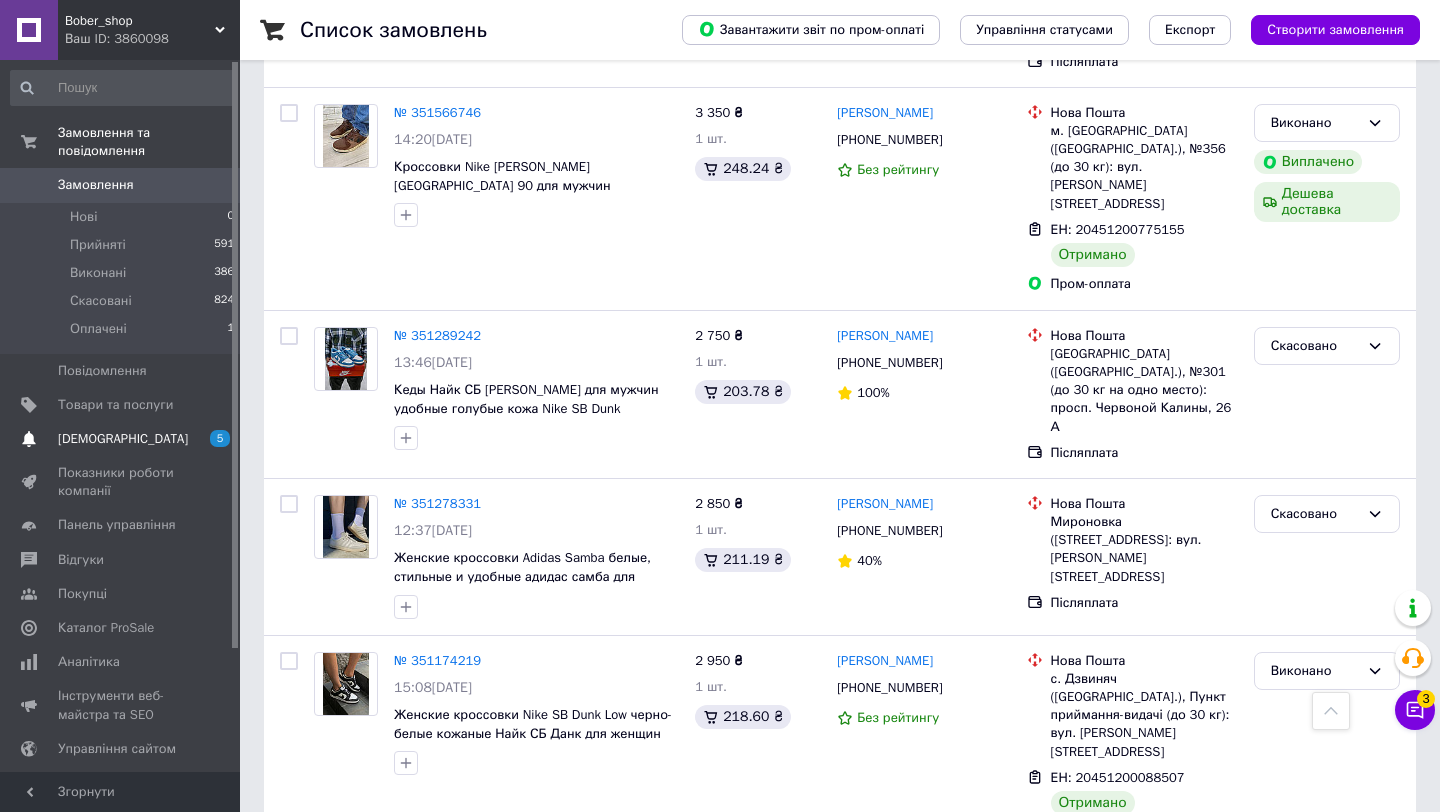 click on "[DEMOGRAPHIC_DATA]" at bounding box center (121, 439) 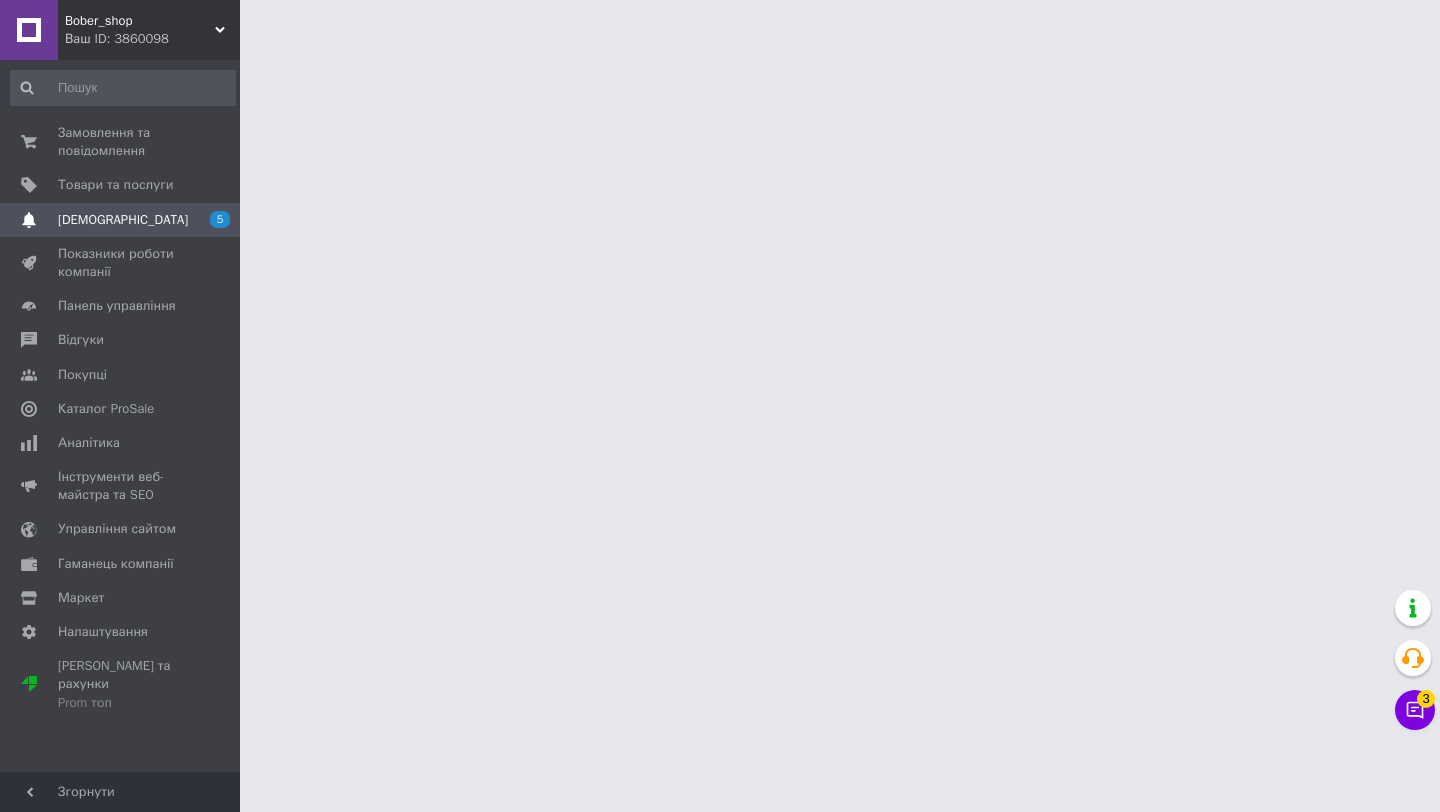 scroll, scrollTop: 0, scrollLeft: 0, axis: both 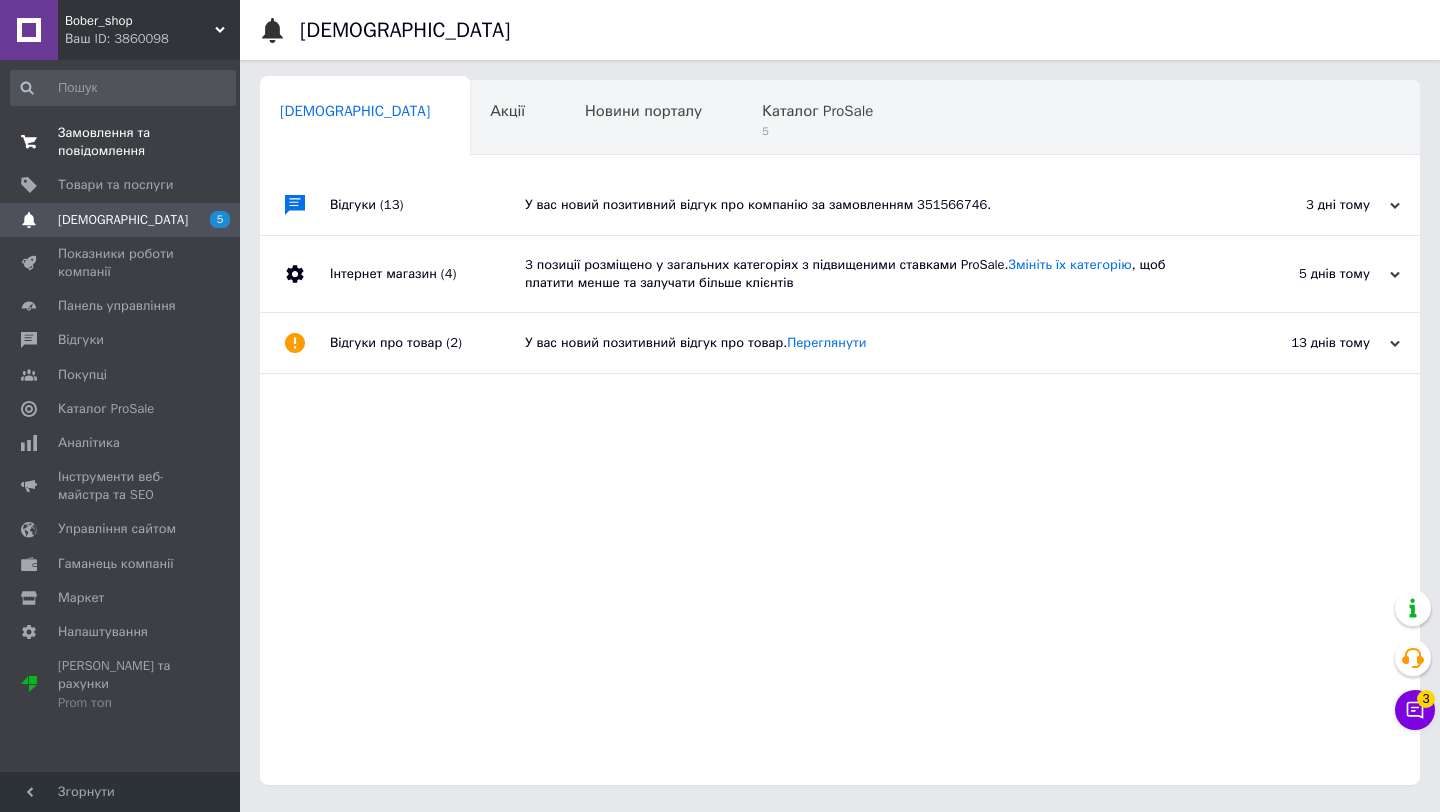 click on "Замовлення та повідомлення 0 0" at bounding box center (123, 142) 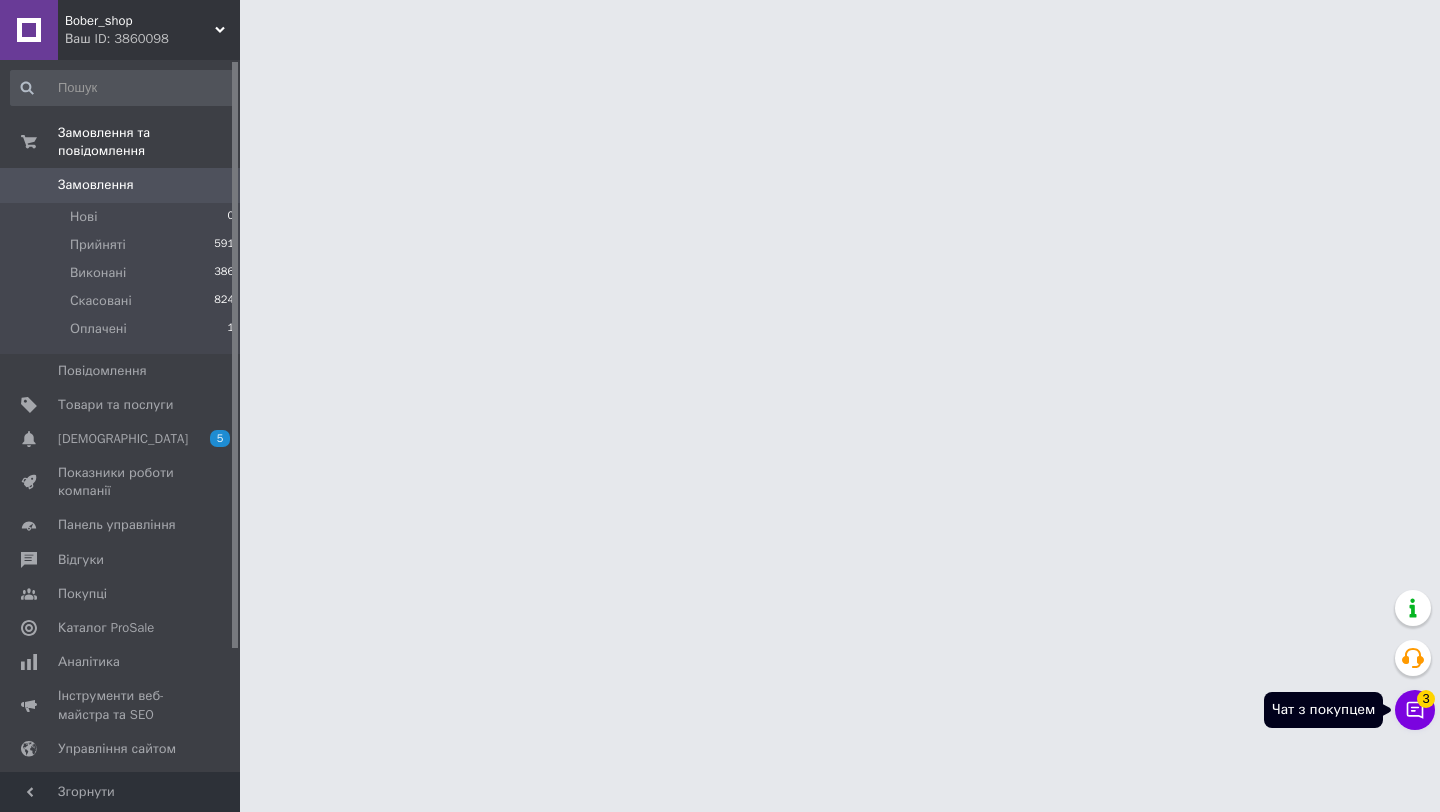 click 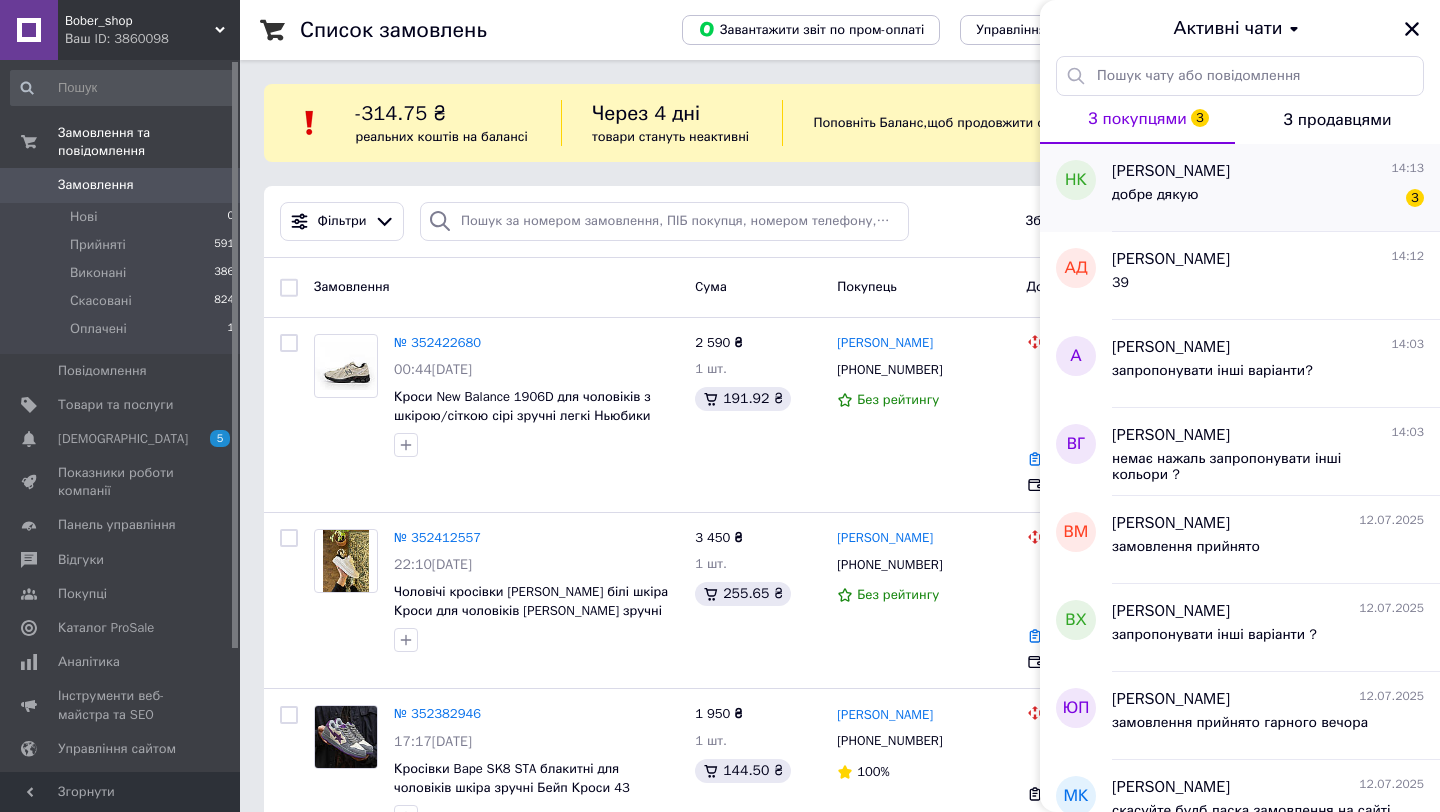 click on "добре дякую 3" at bounding box center (1268, 199) 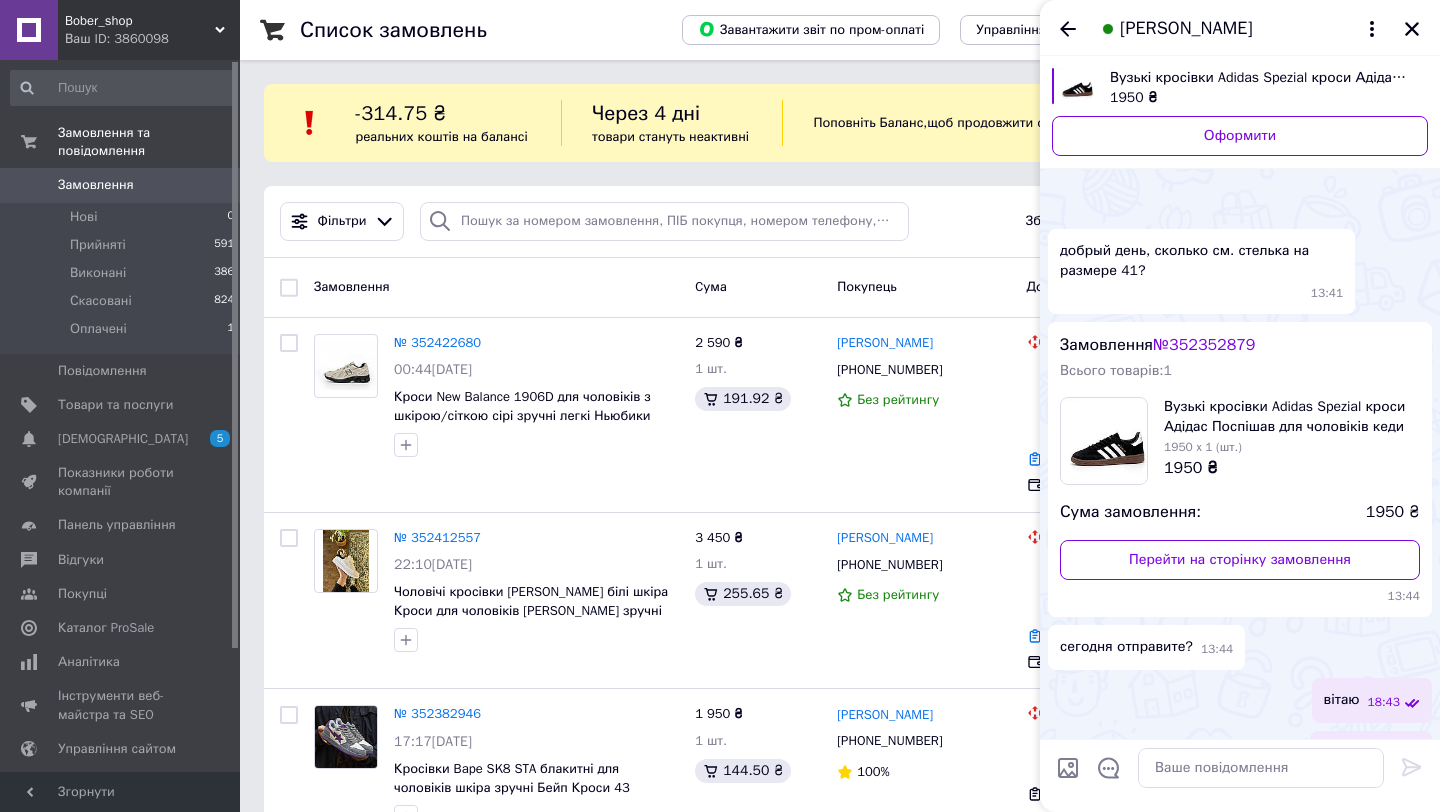 scroll, scrollTop: 1768, scrollLeft: 0, axis: vertical 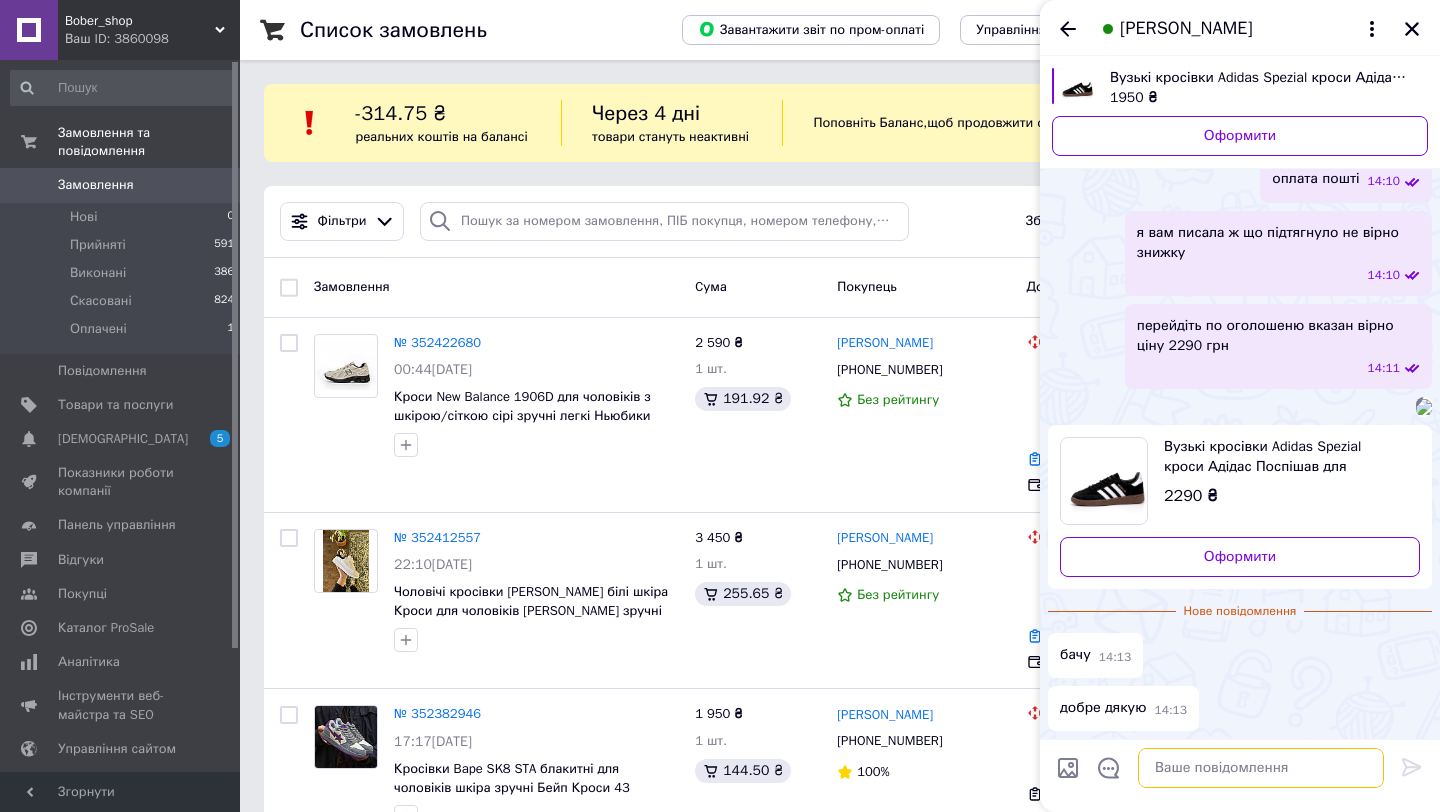 click at bounding box center (1261, 768) 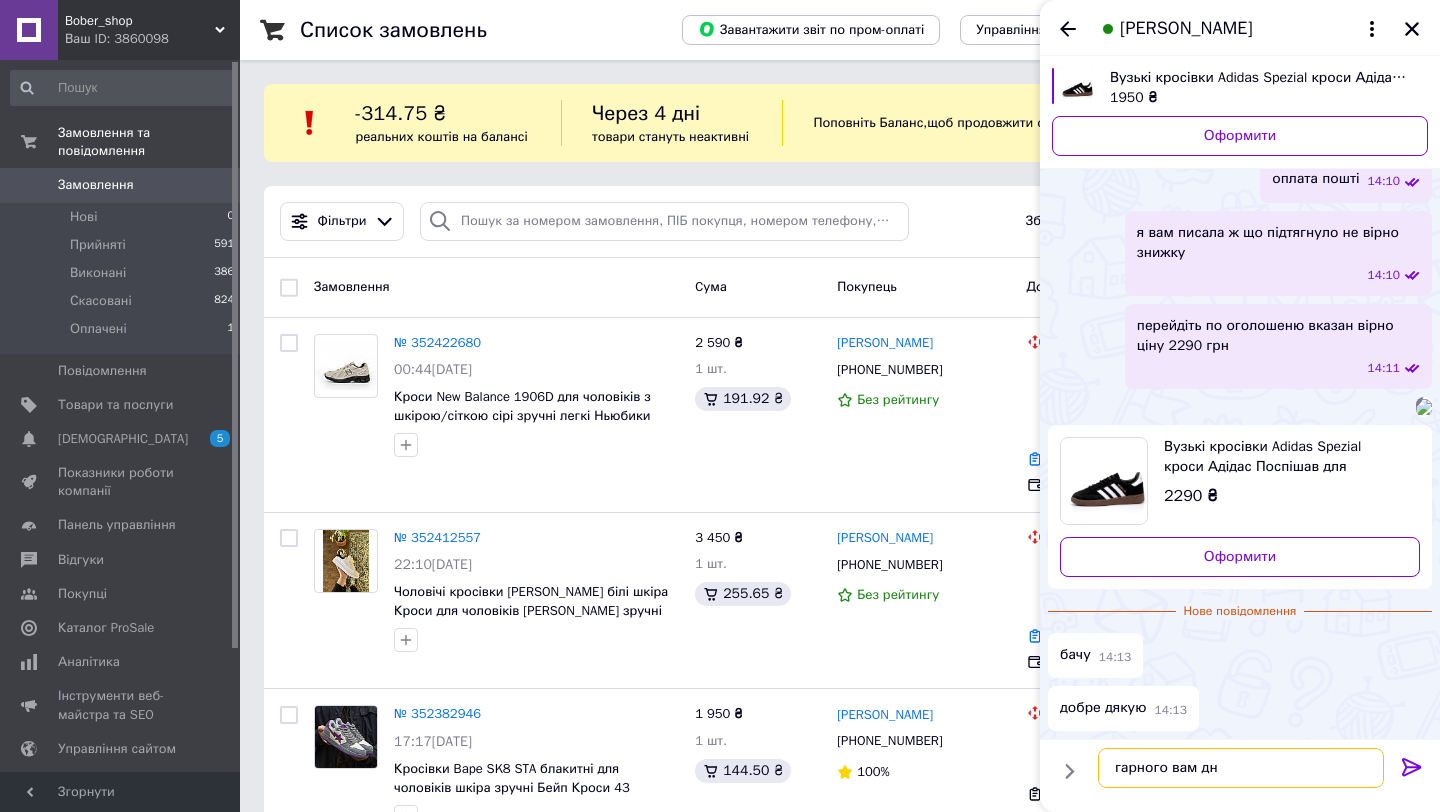 type on "гарного вам дня" 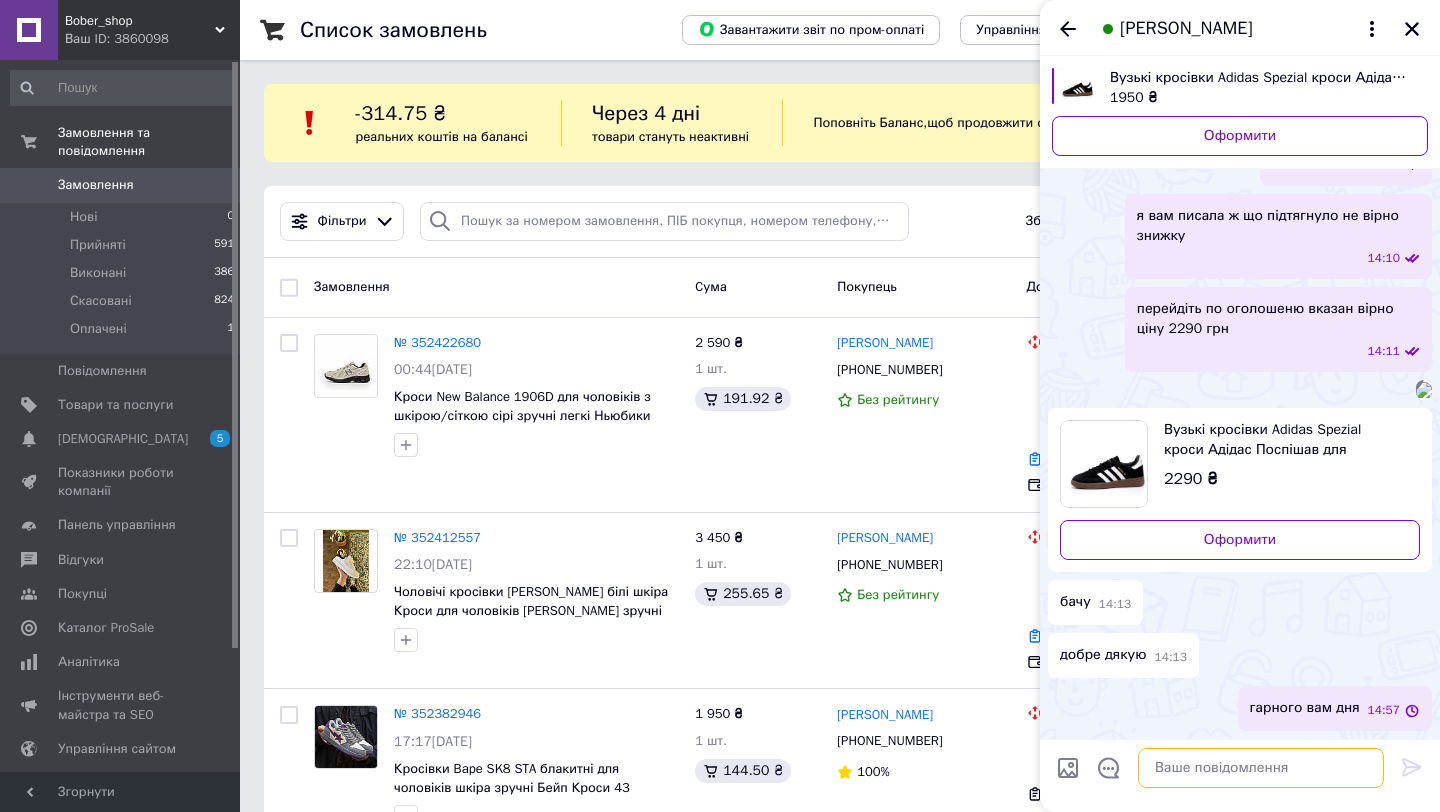 scroll, scrollTop: 1785, scrollLeft: 0, axis: vertical 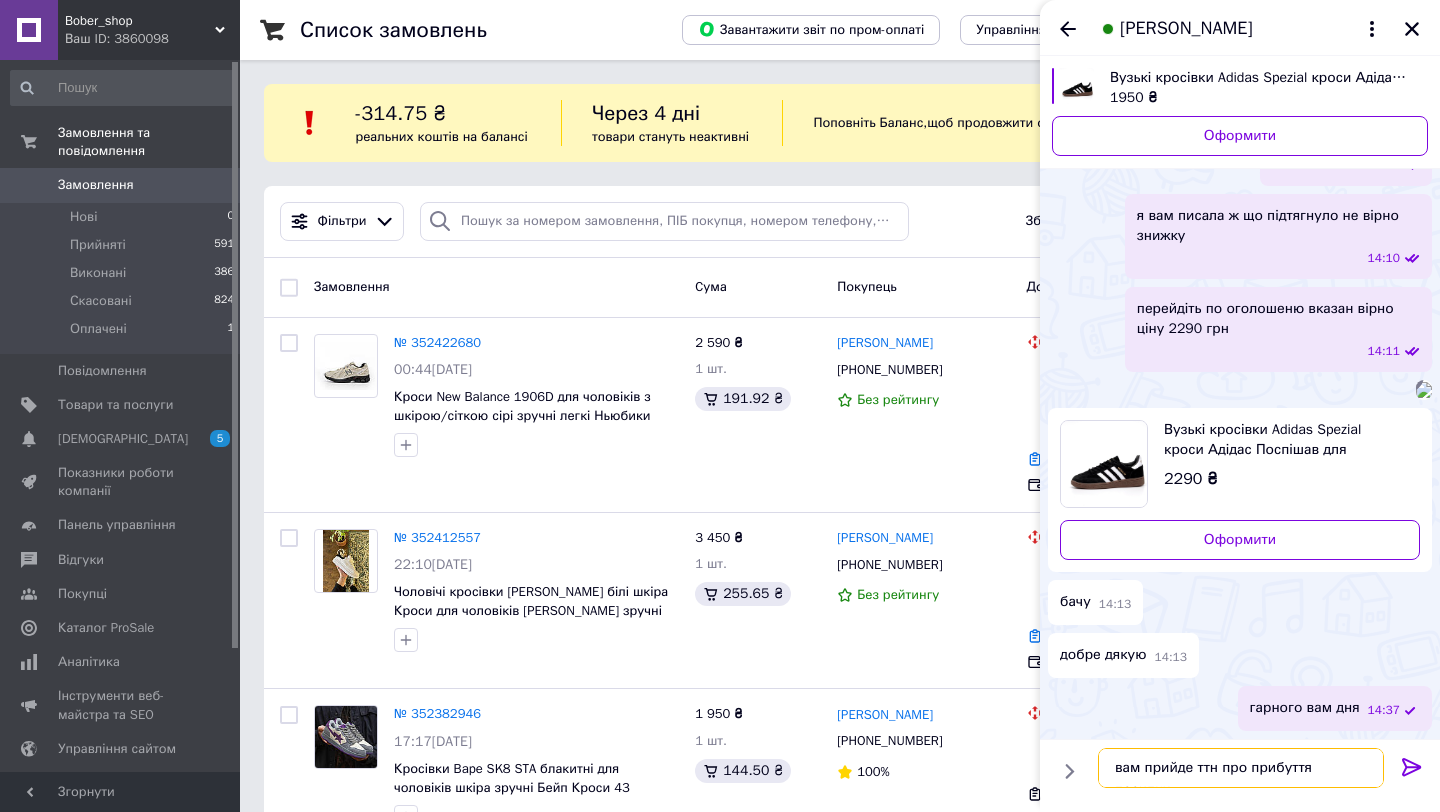 type on "вам прийде ттн про прибуття посилки" 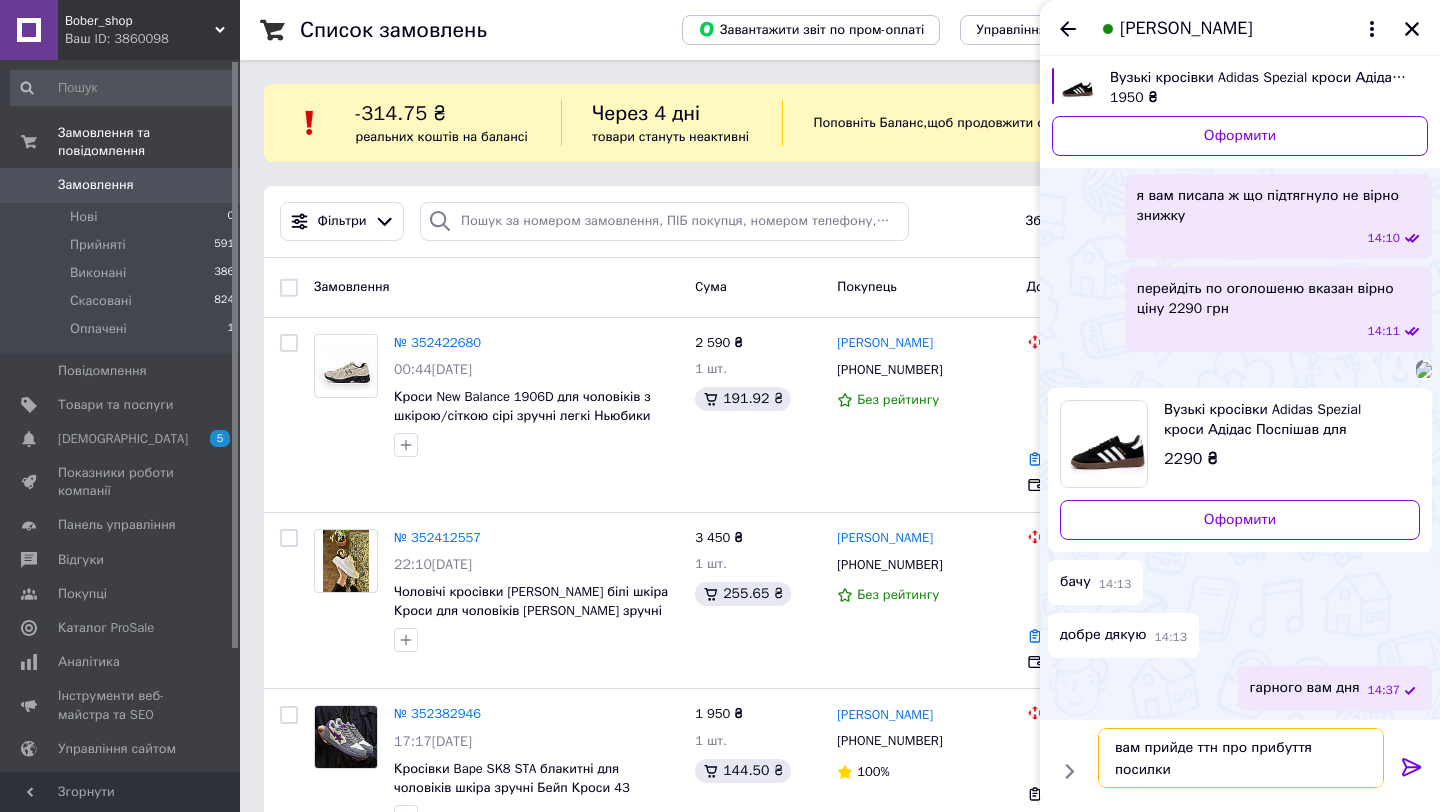 type 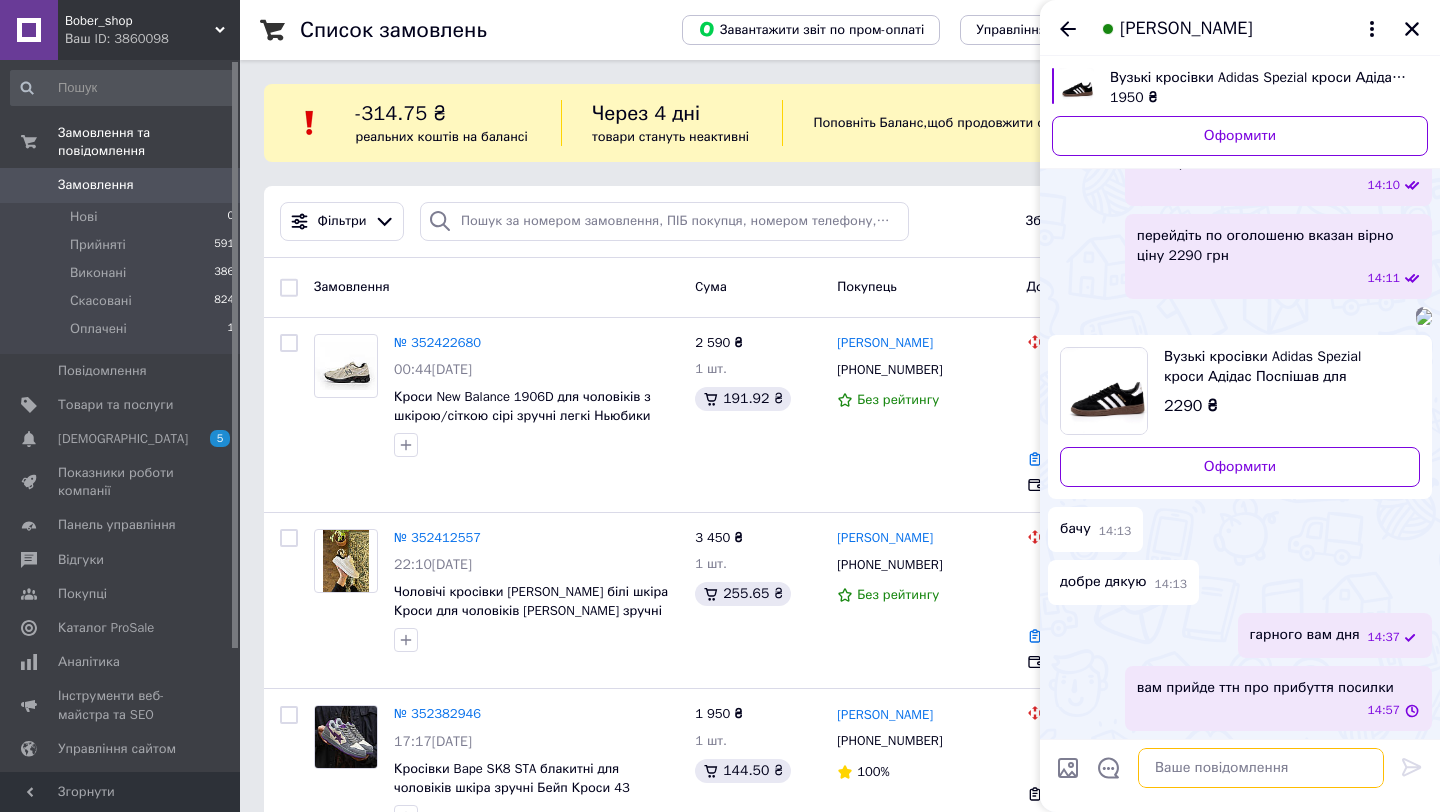 scroll, scrollTop: 1858, scrollLeft: 0, axis: vertical 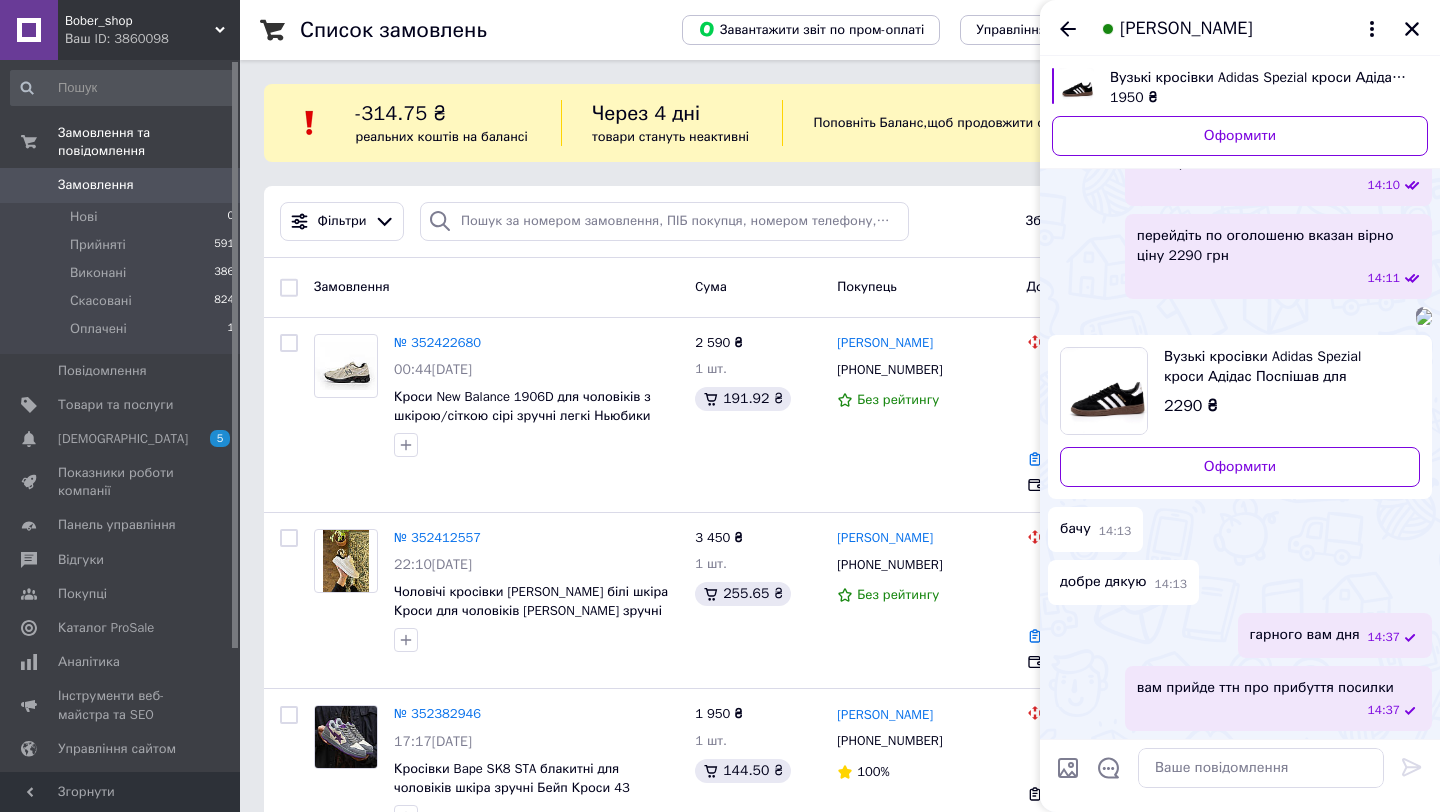 click on "[PERSON_NAME]" at bounding box center (1240, 28) 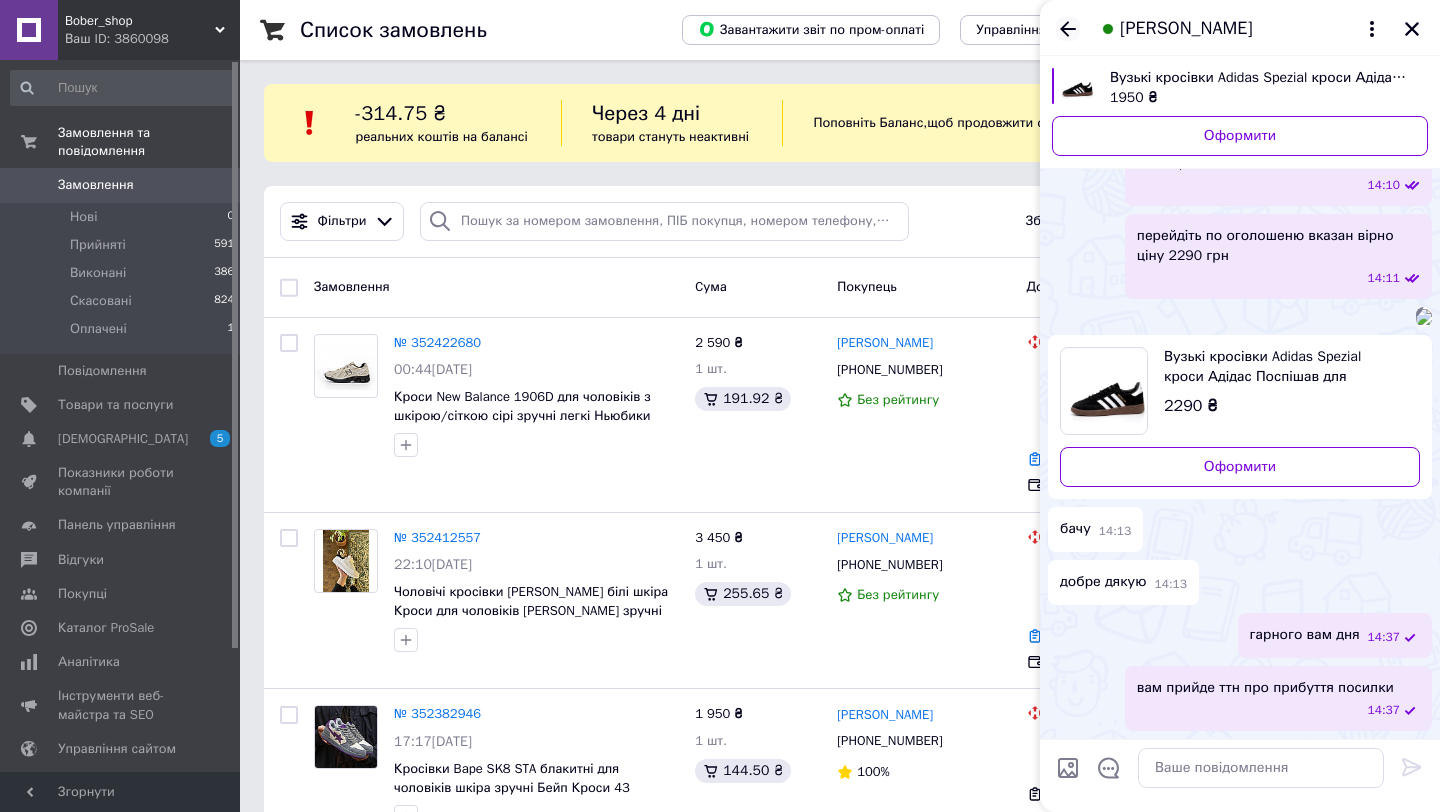 click 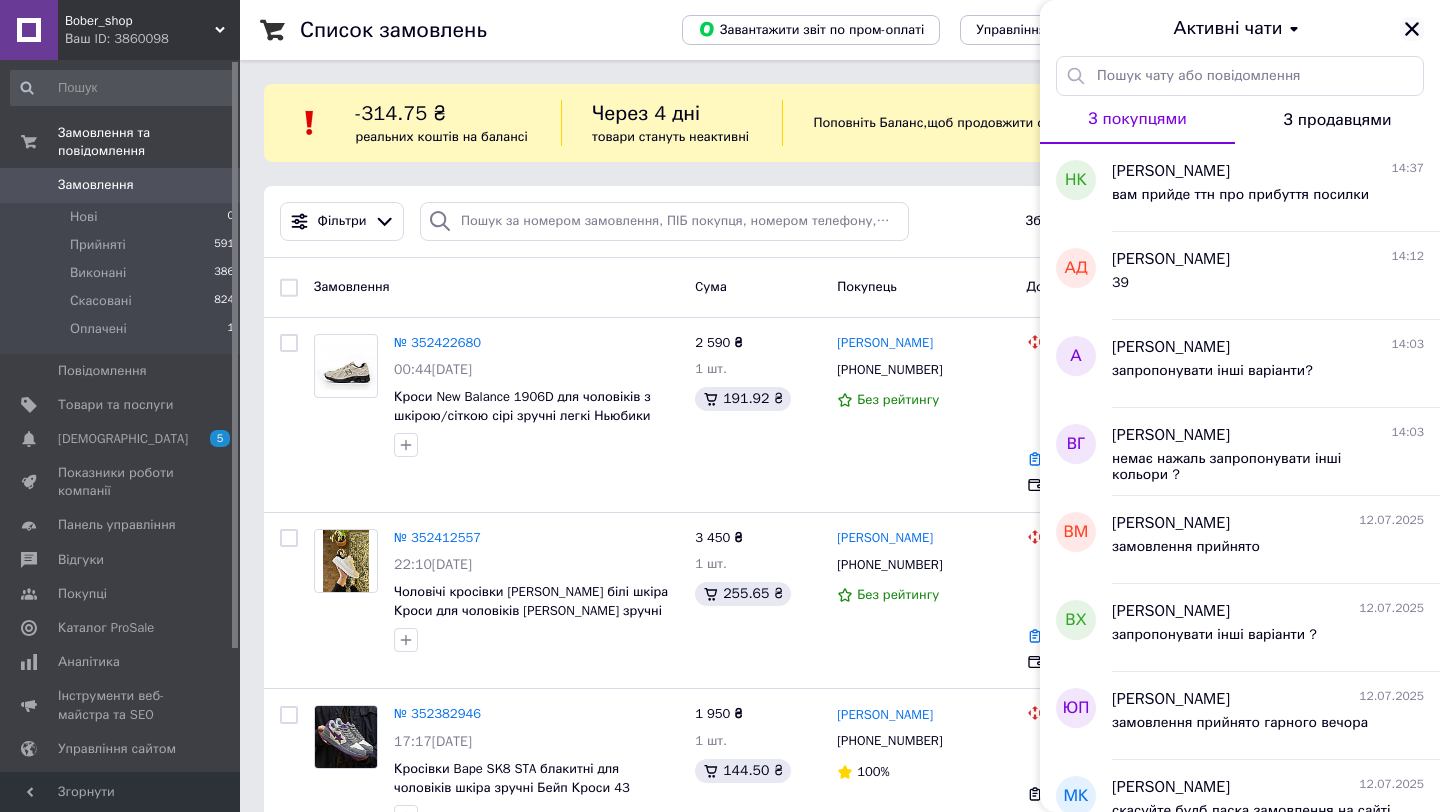 click 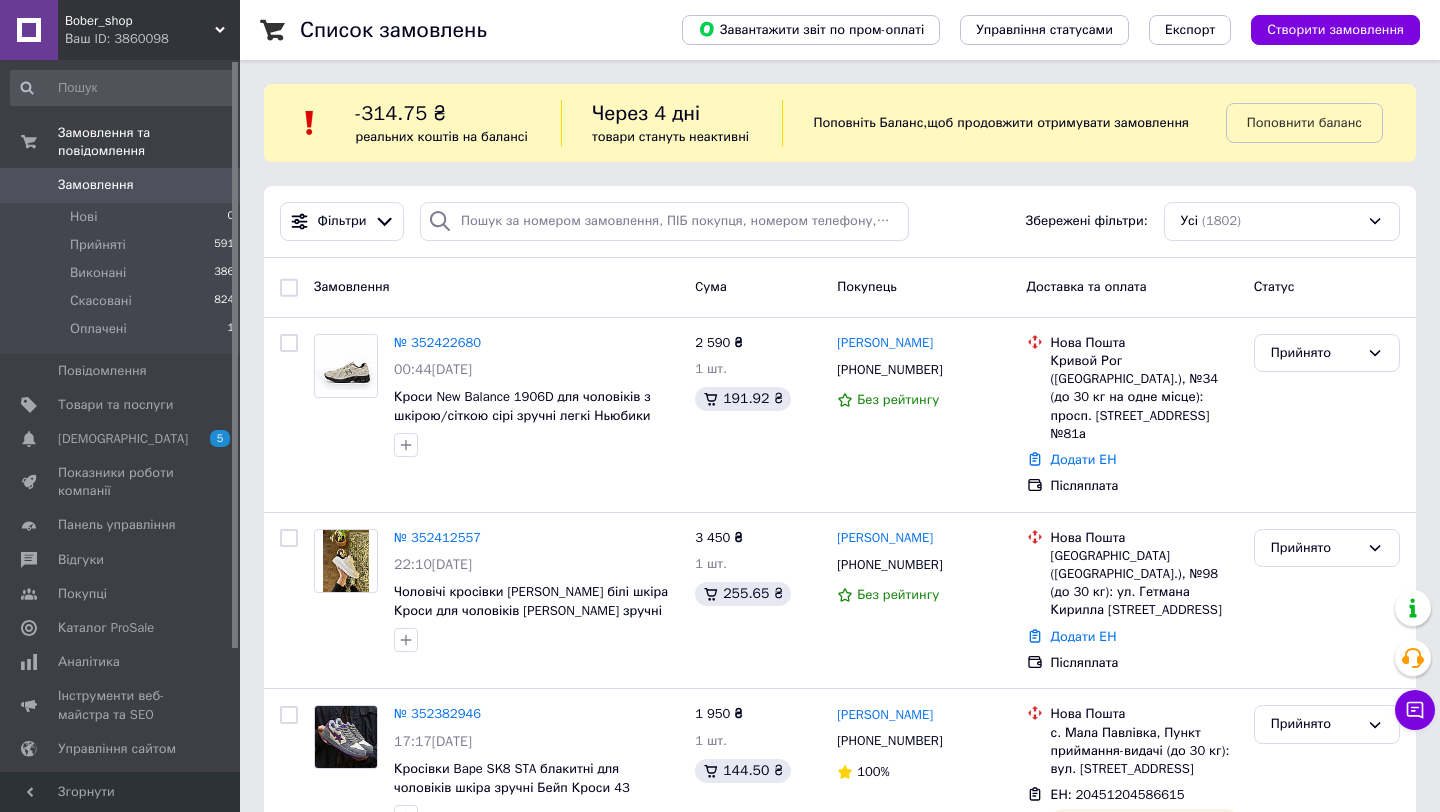 click on "Замовлення" at bounding box center [121, 185] 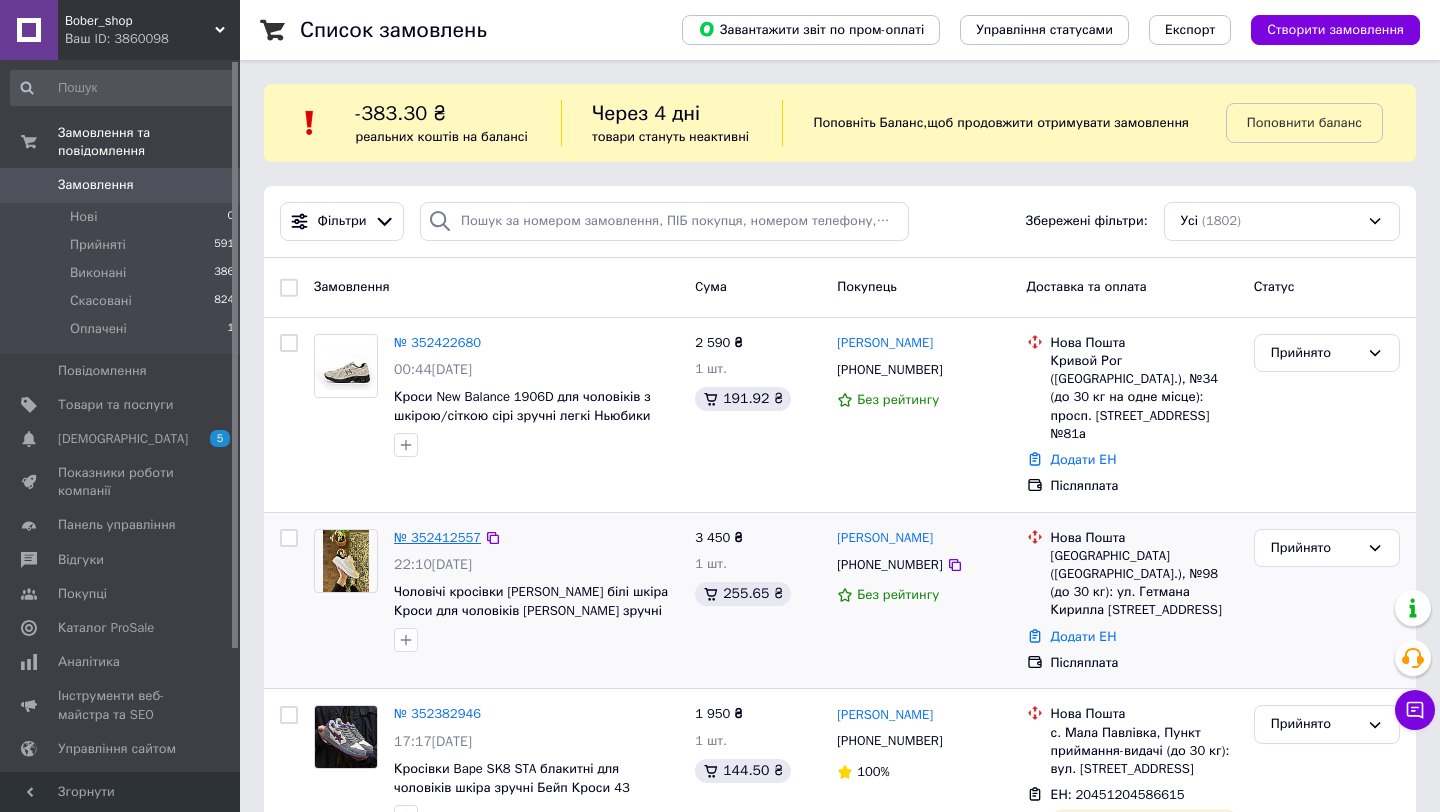 click on "№ 352412557" at bounding box center [437, 537] 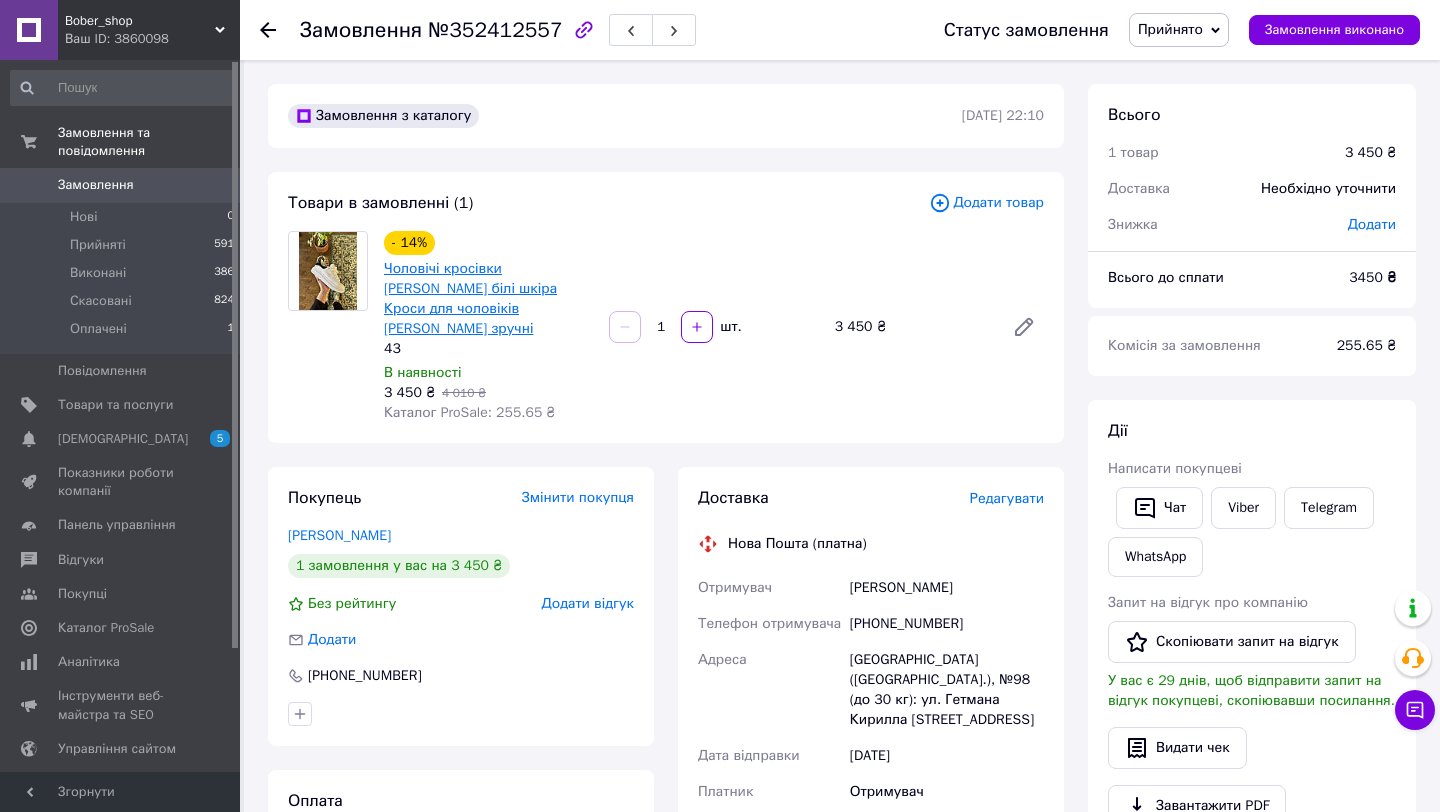 click on "Чоловічі кросівки [PERSON_NAME] білі шкіра Кроси для чоловіків [PERSON_NAME] зручні" at bounding box center [470, 298] 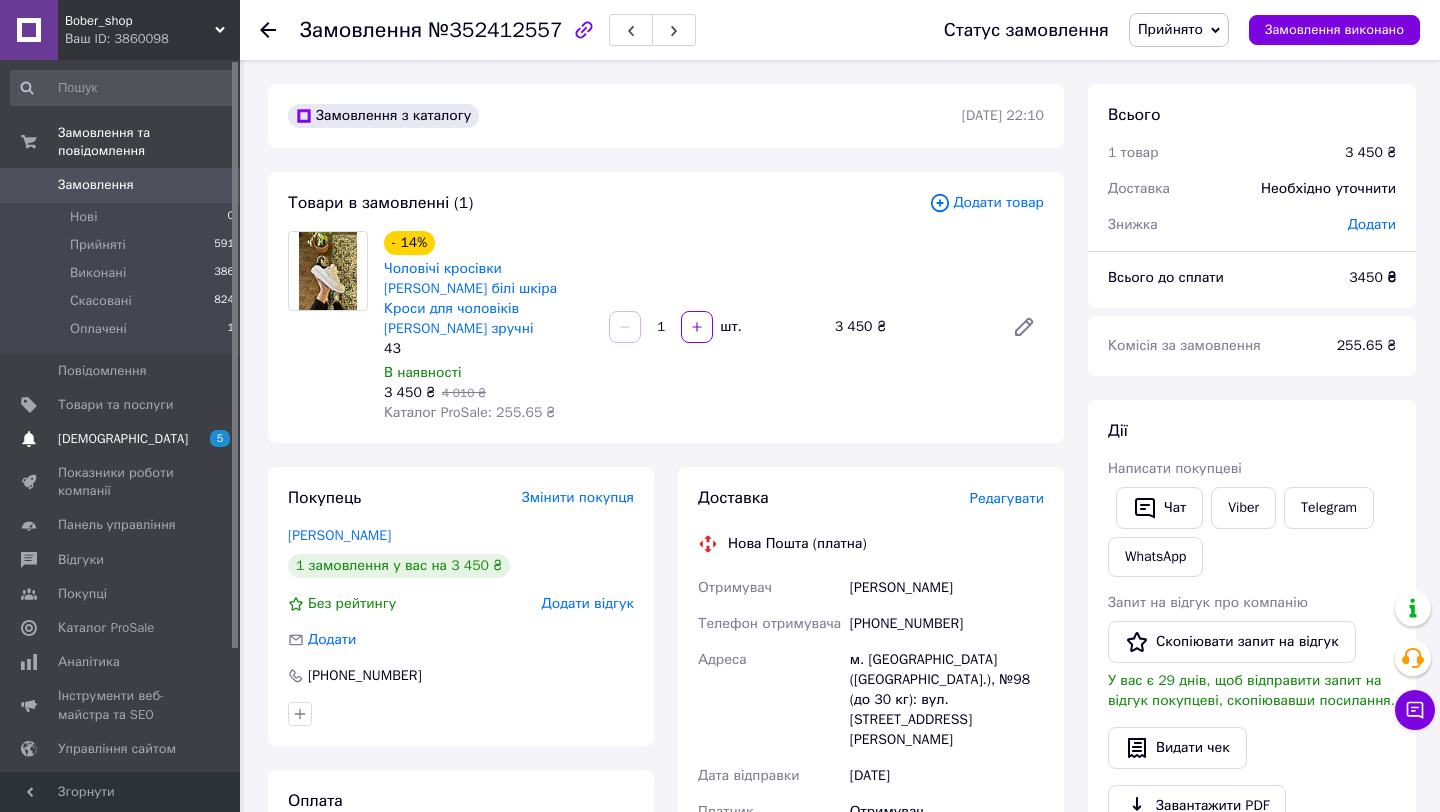 click on "[DEMOGRAPHIC_DATA] 5 0" at bounding box center [123, 439] 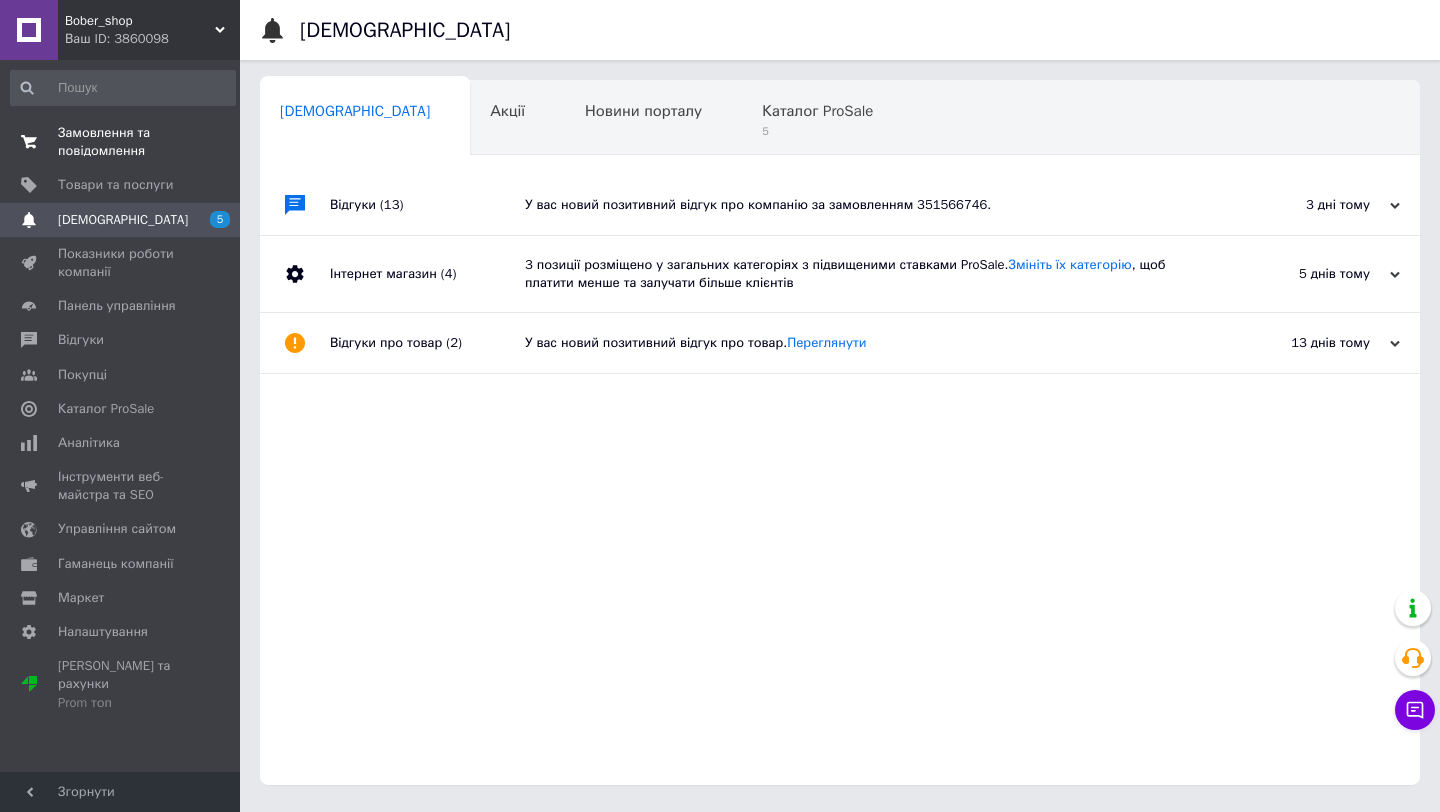 click on "Замовлення та повідомлення 0 0" at bounding box center [123, 142] 